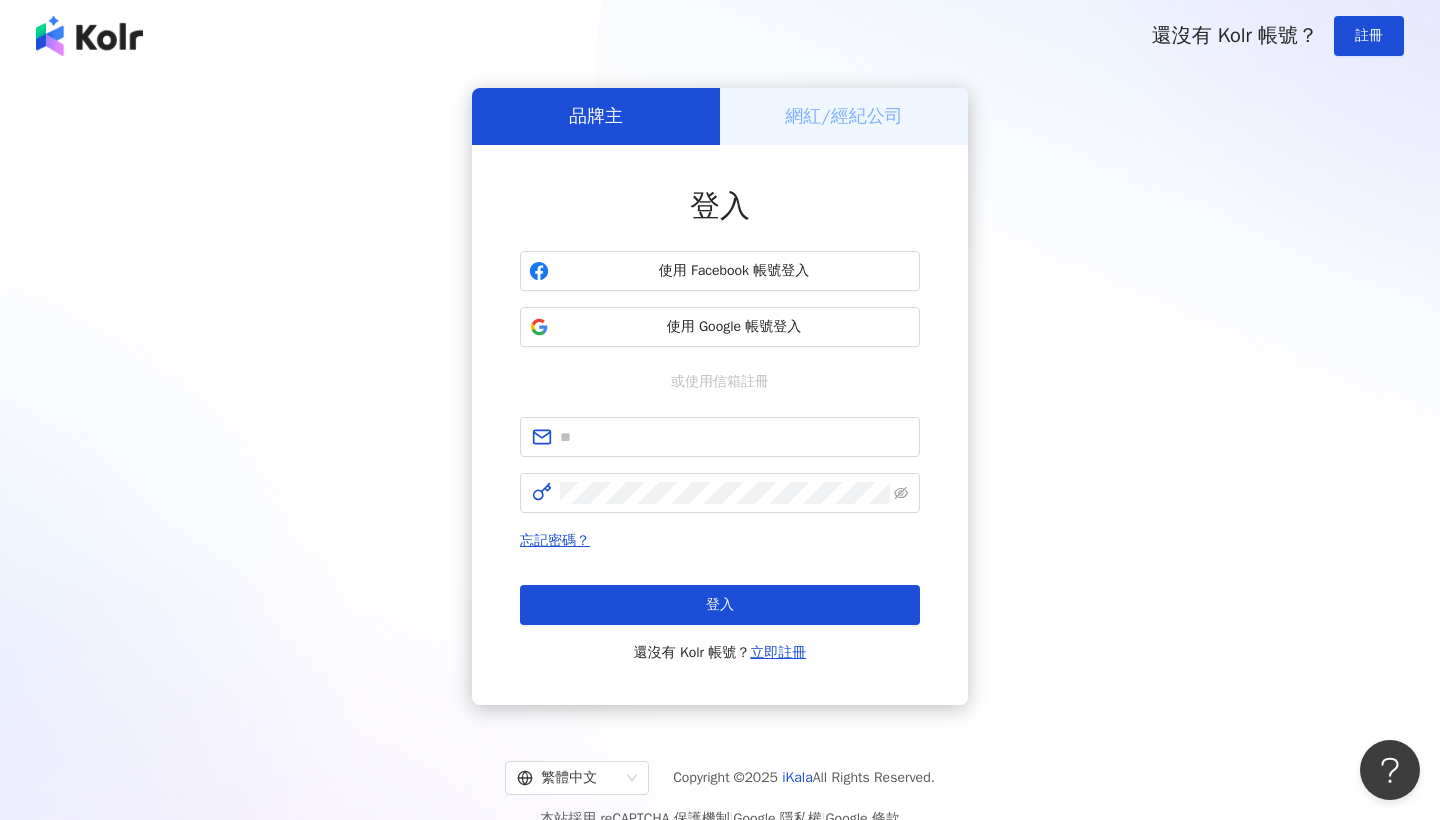 scroll, scrollTop: 90, scrollLeft: 0, axis: vertical 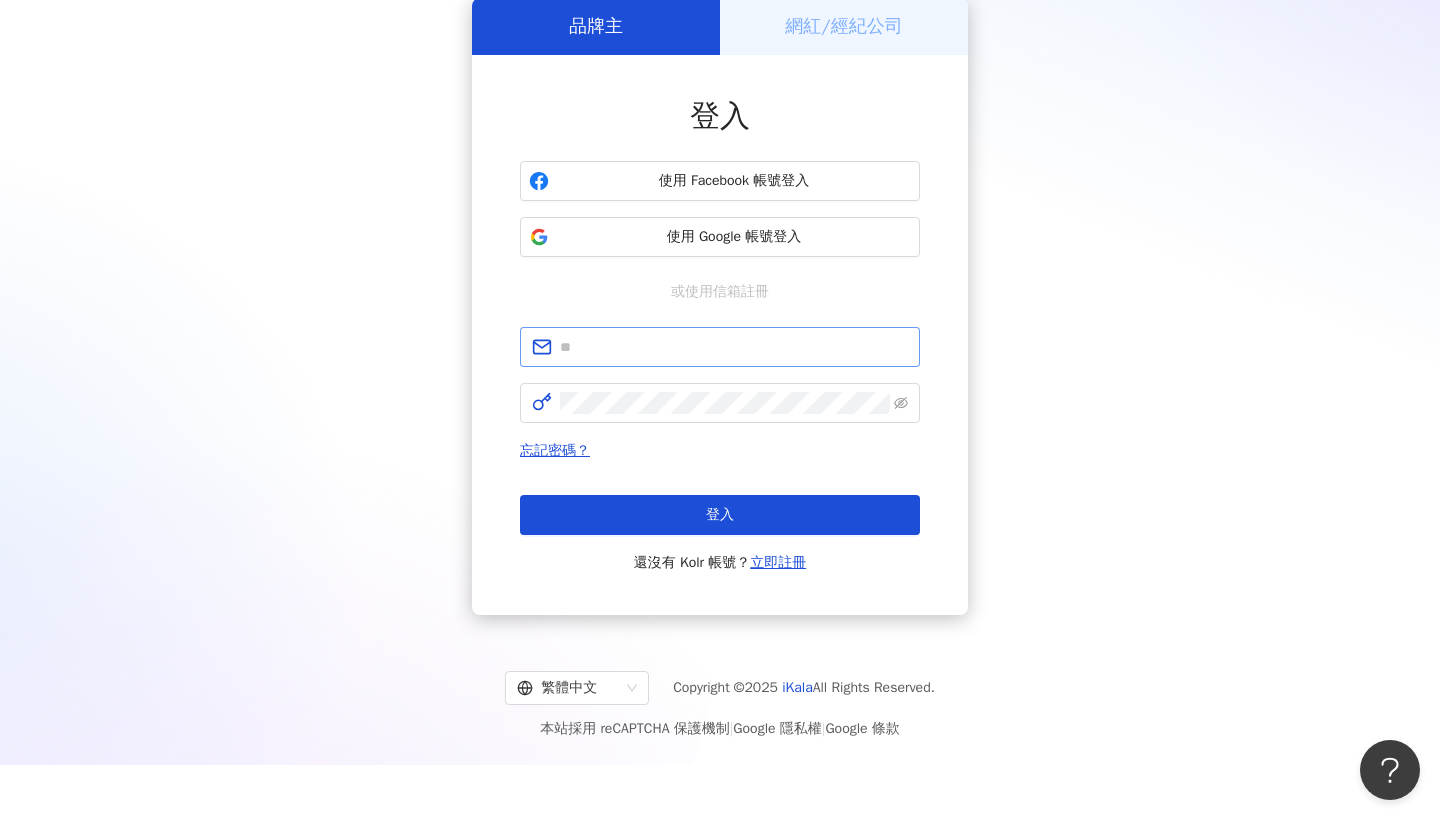 click at bounding box center (720, 347) 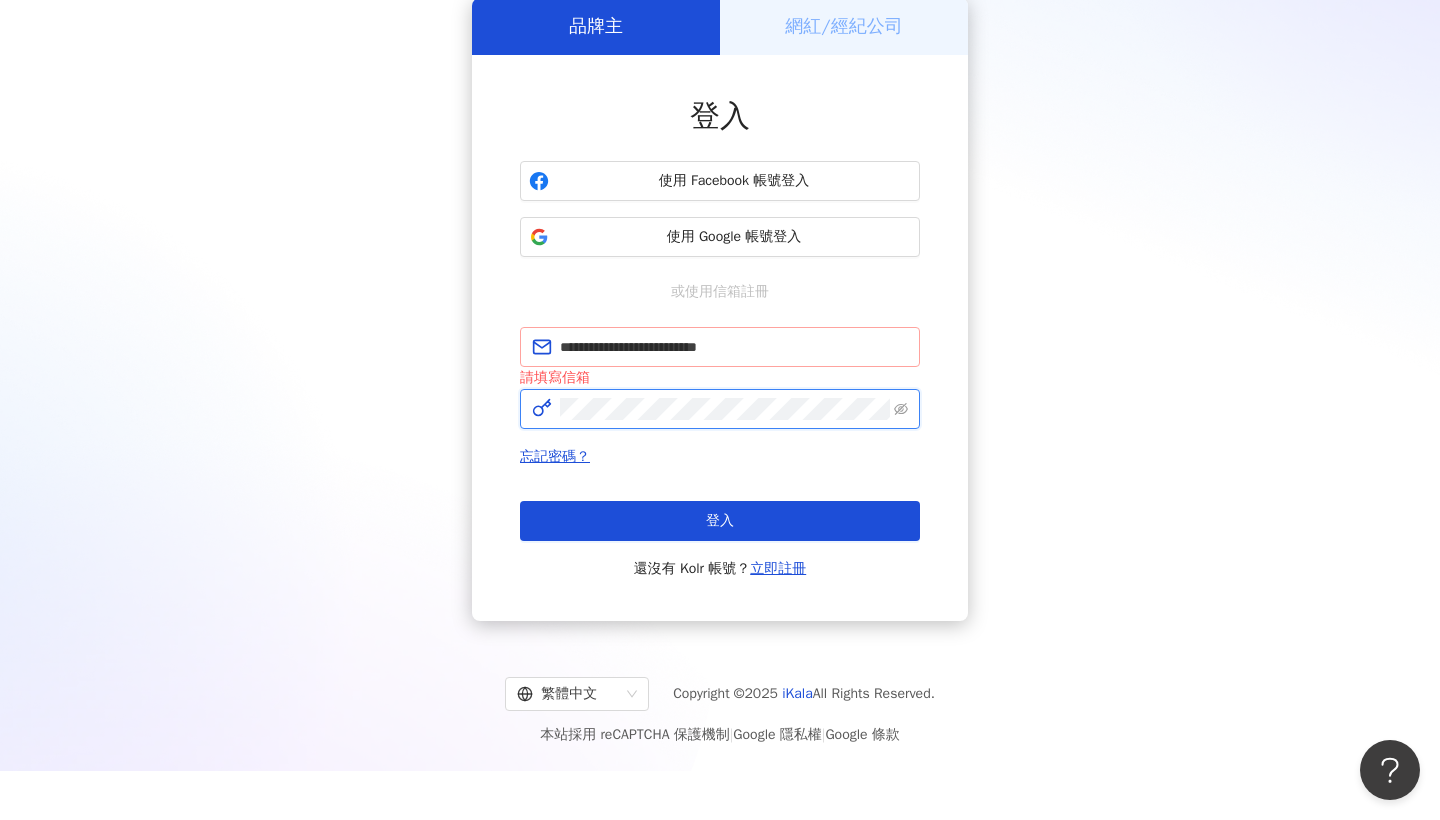 click on "登入" at bounding box center [720, 521] 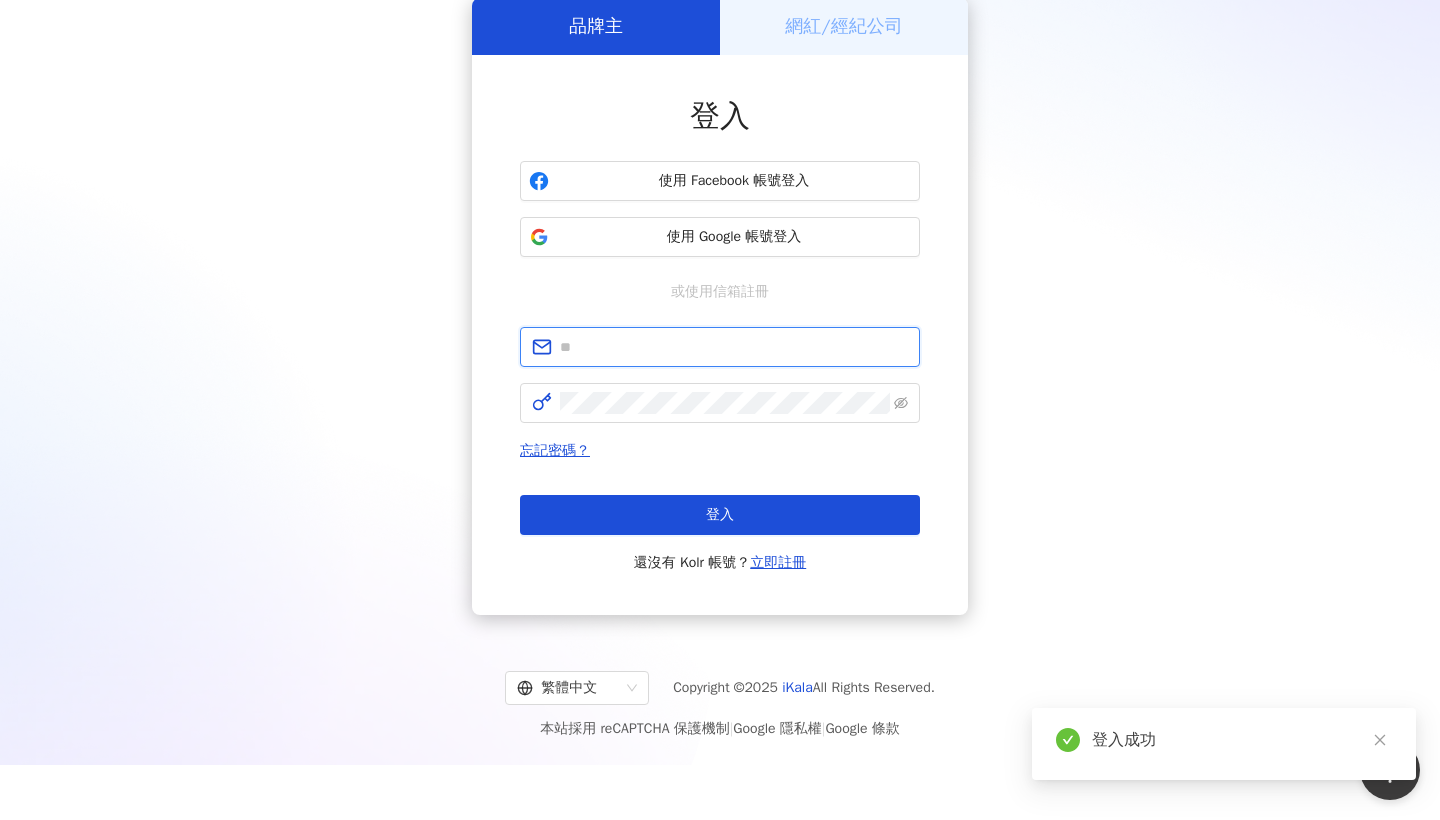 scroll, scrollTop: 0, scrollLeft: 0, axis: both 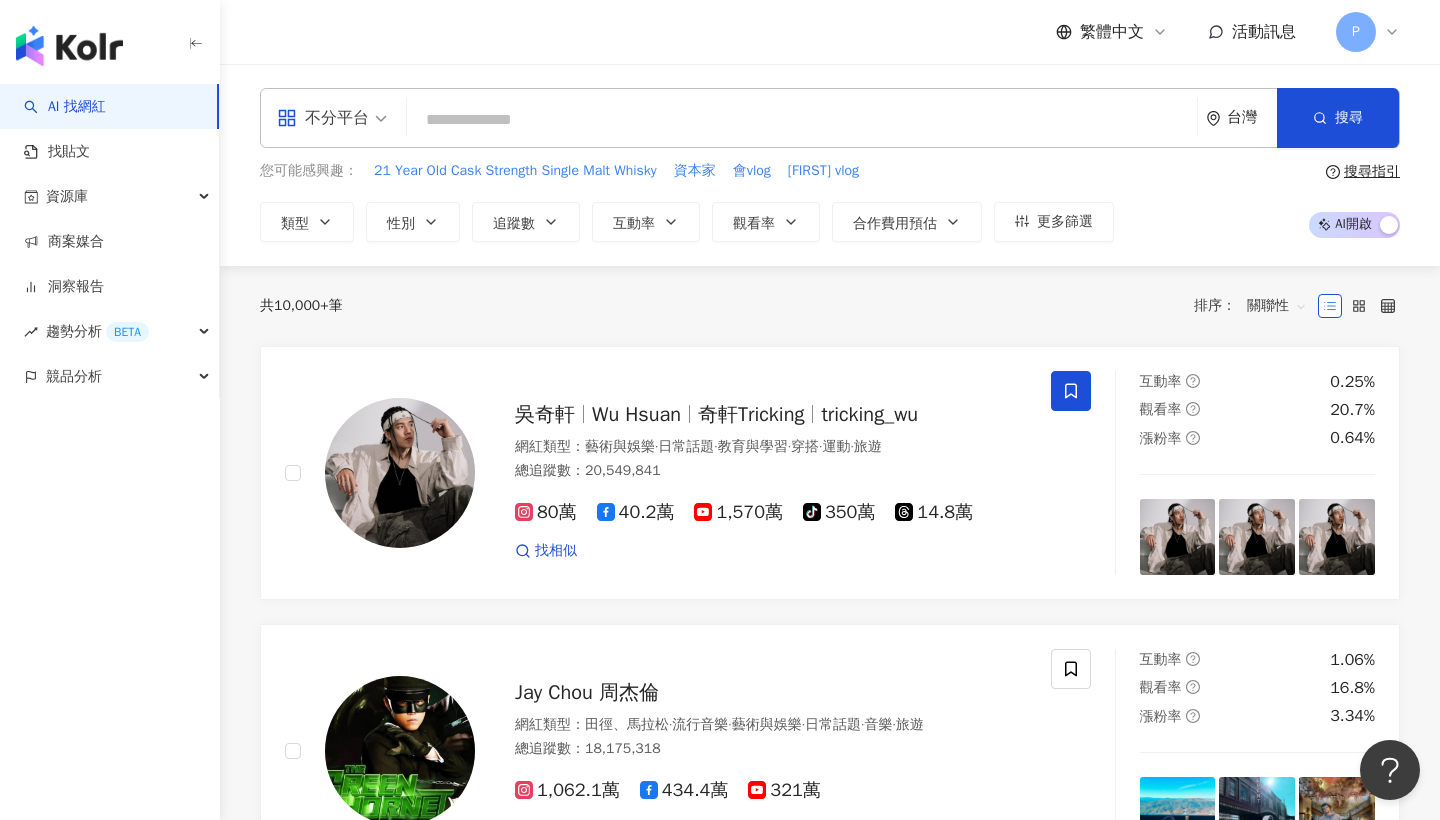 click at bounding box center (802, 120) 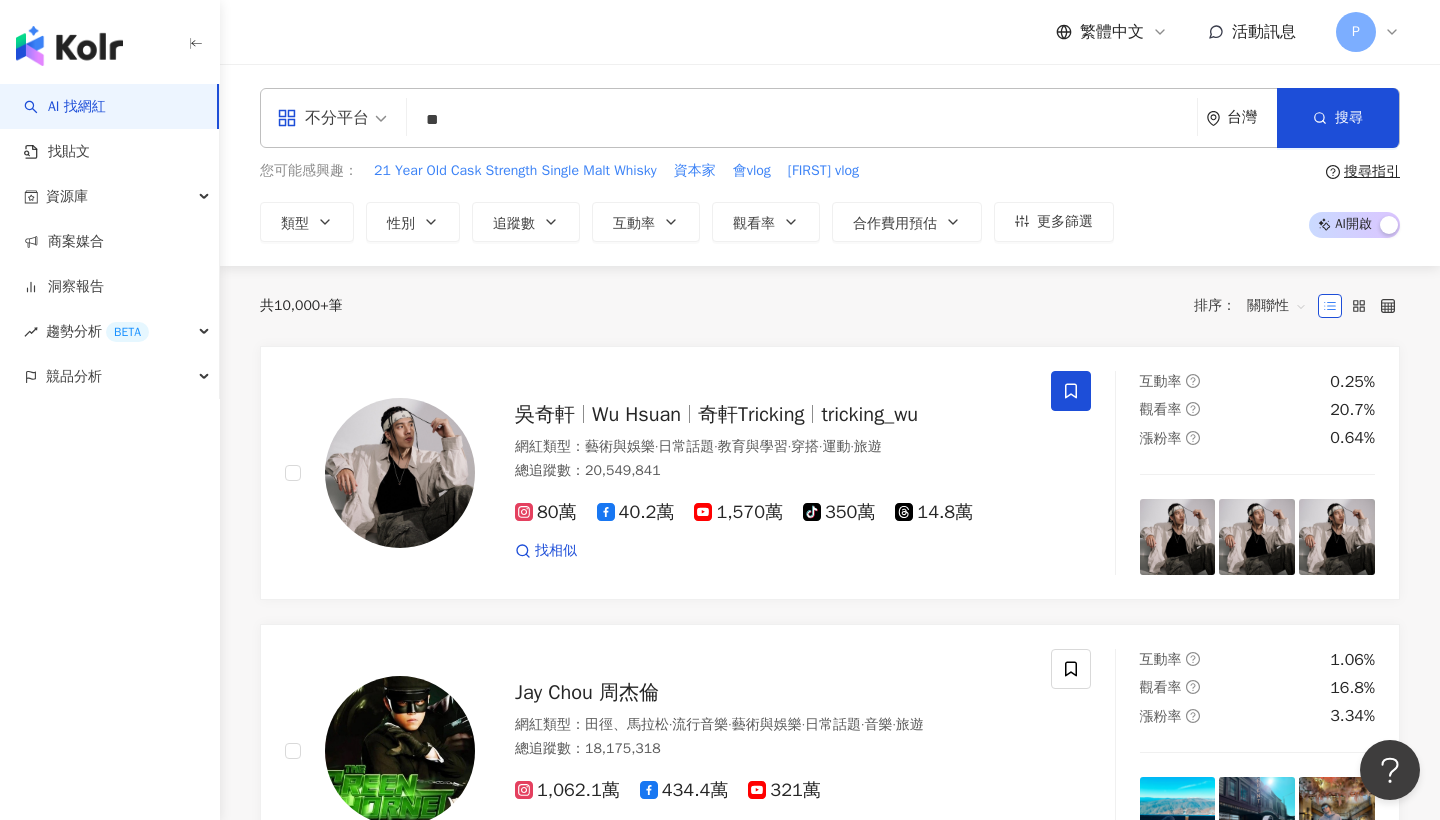 type on "*" 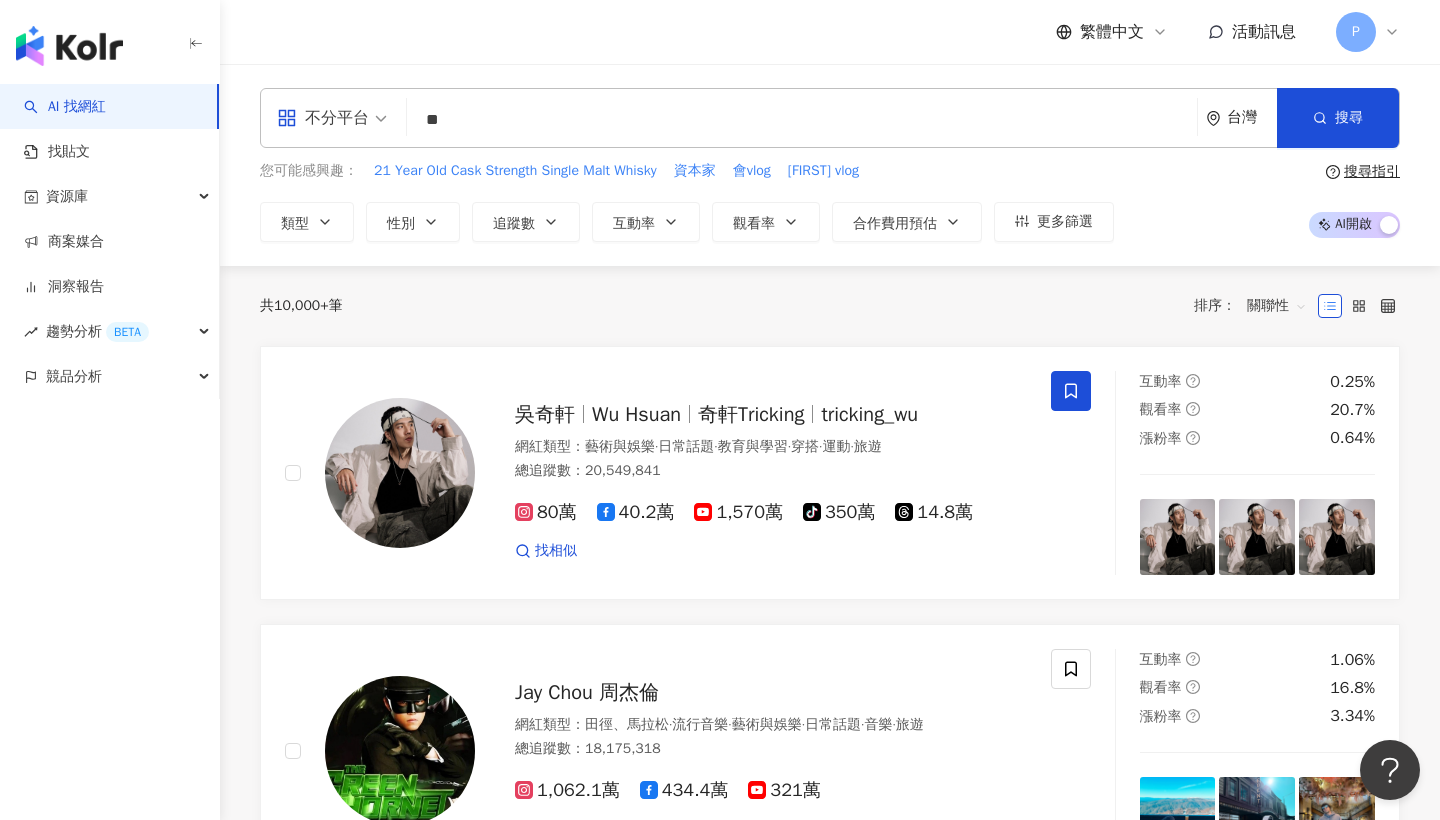 type on "*" 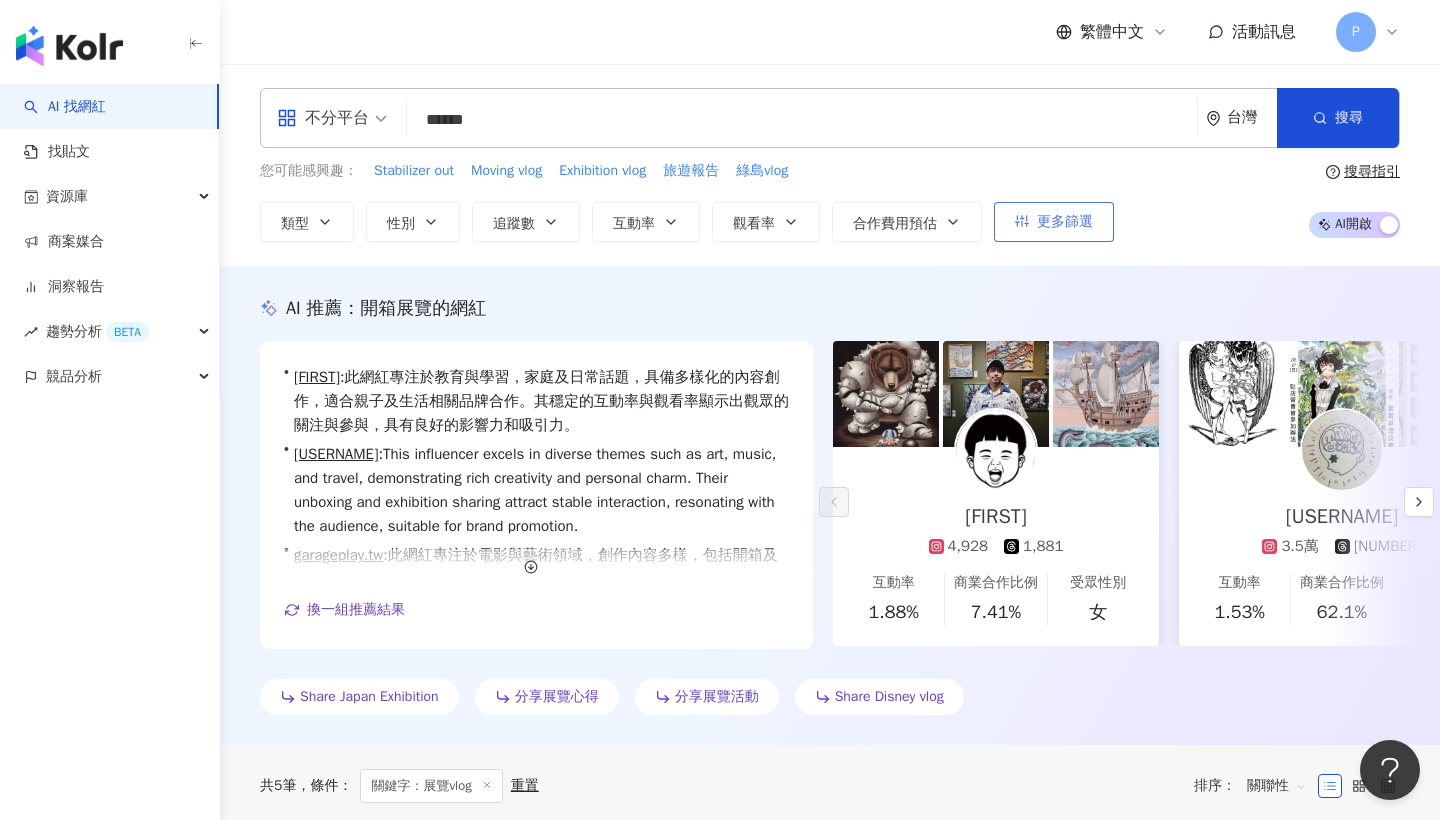 type on "******" 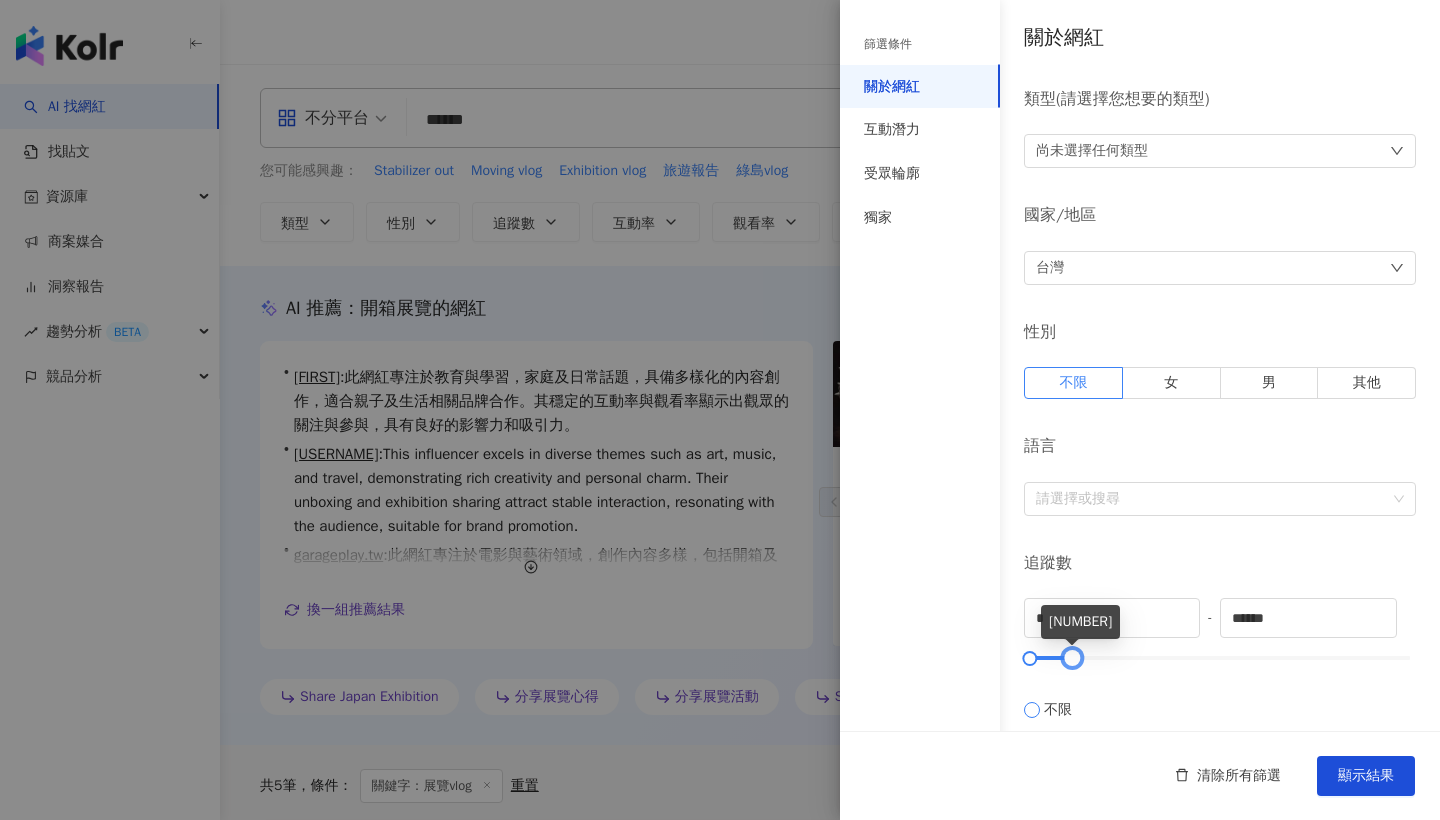 type on "*****" 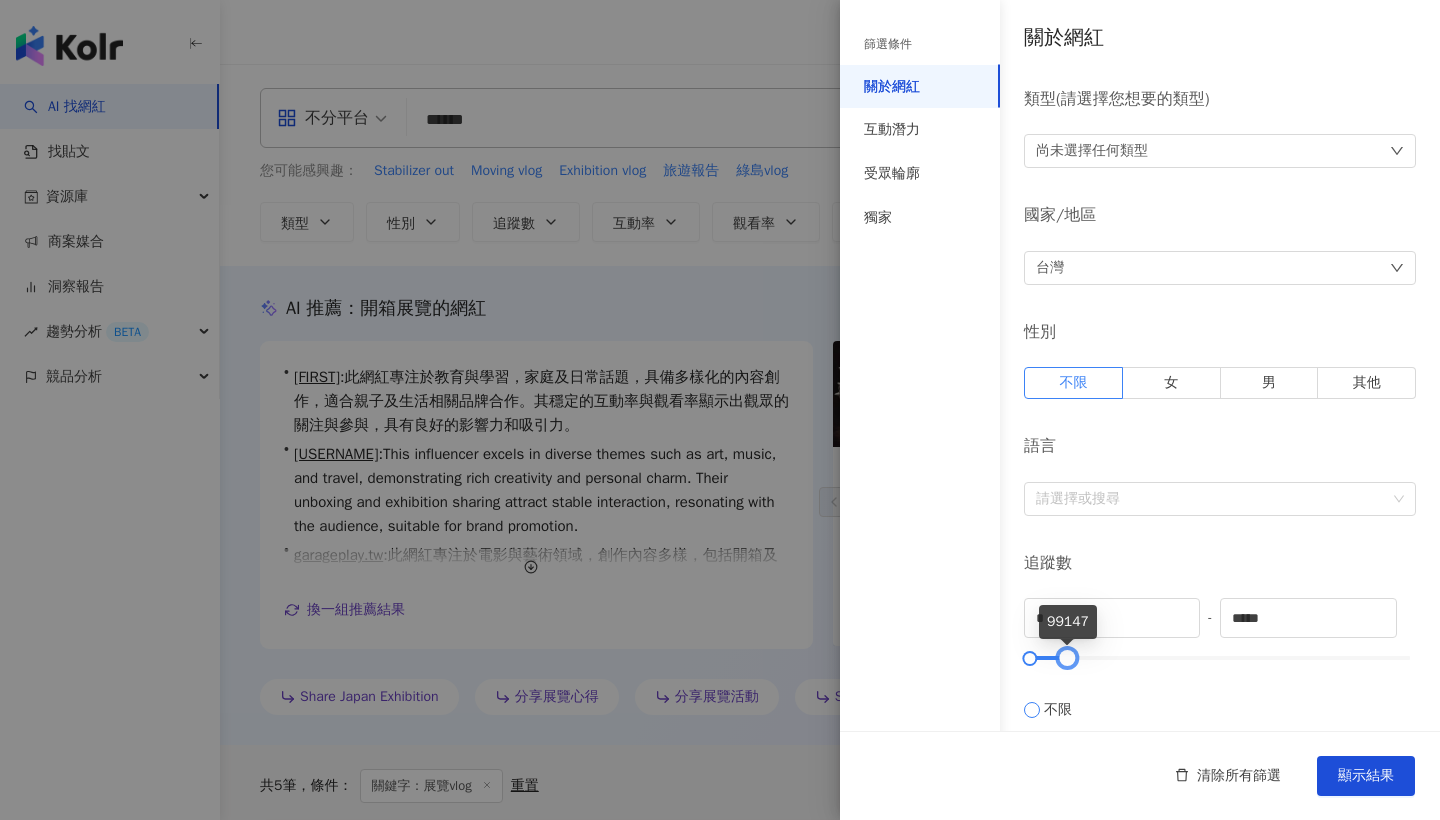 drag, startPoint x: 1409, startPoint y: 657, endPoint x: 1066, endPoint y: 678, distance: 343.64224 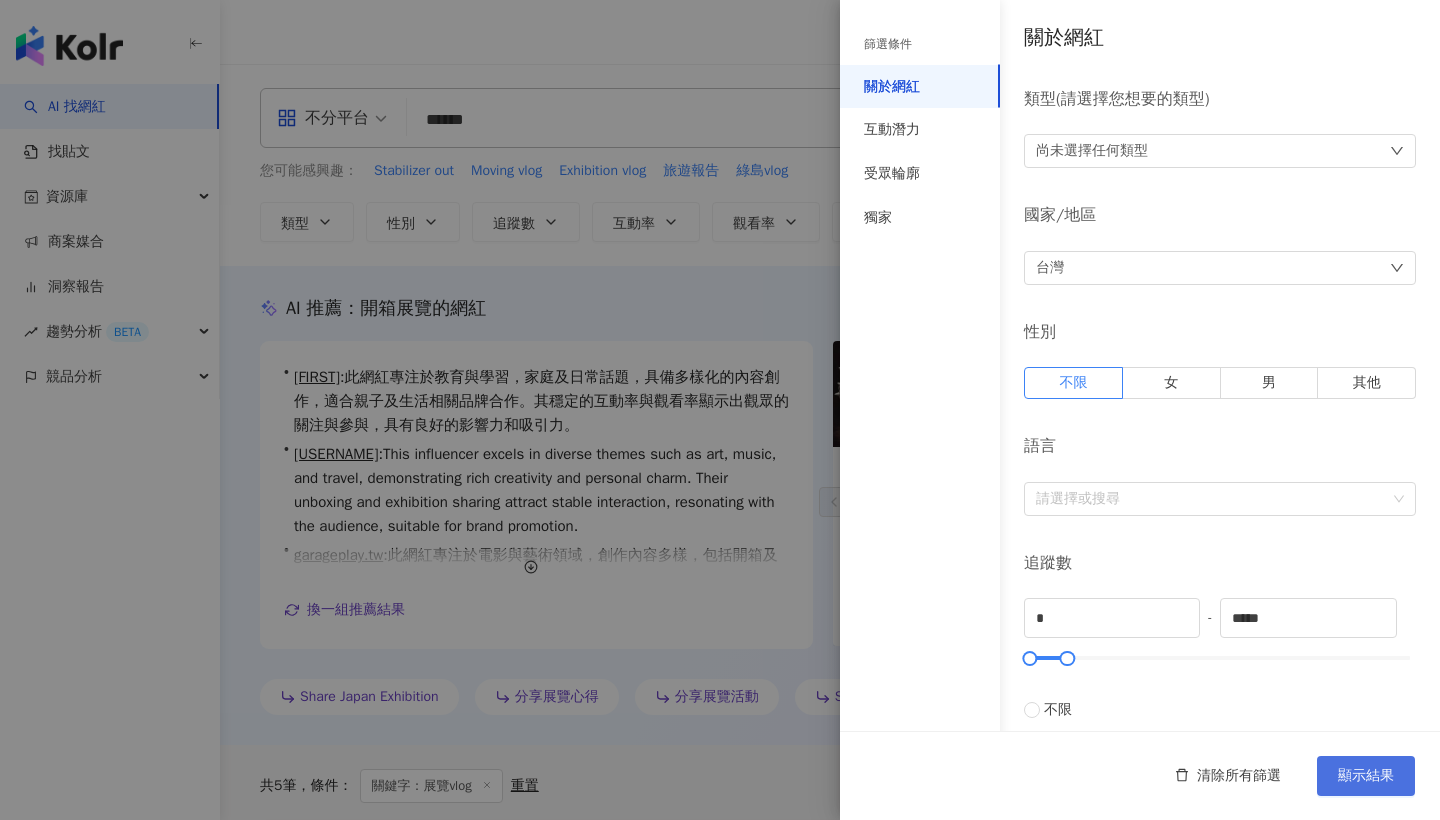 click on "顯示結果" at bounding box center (1366, 776) 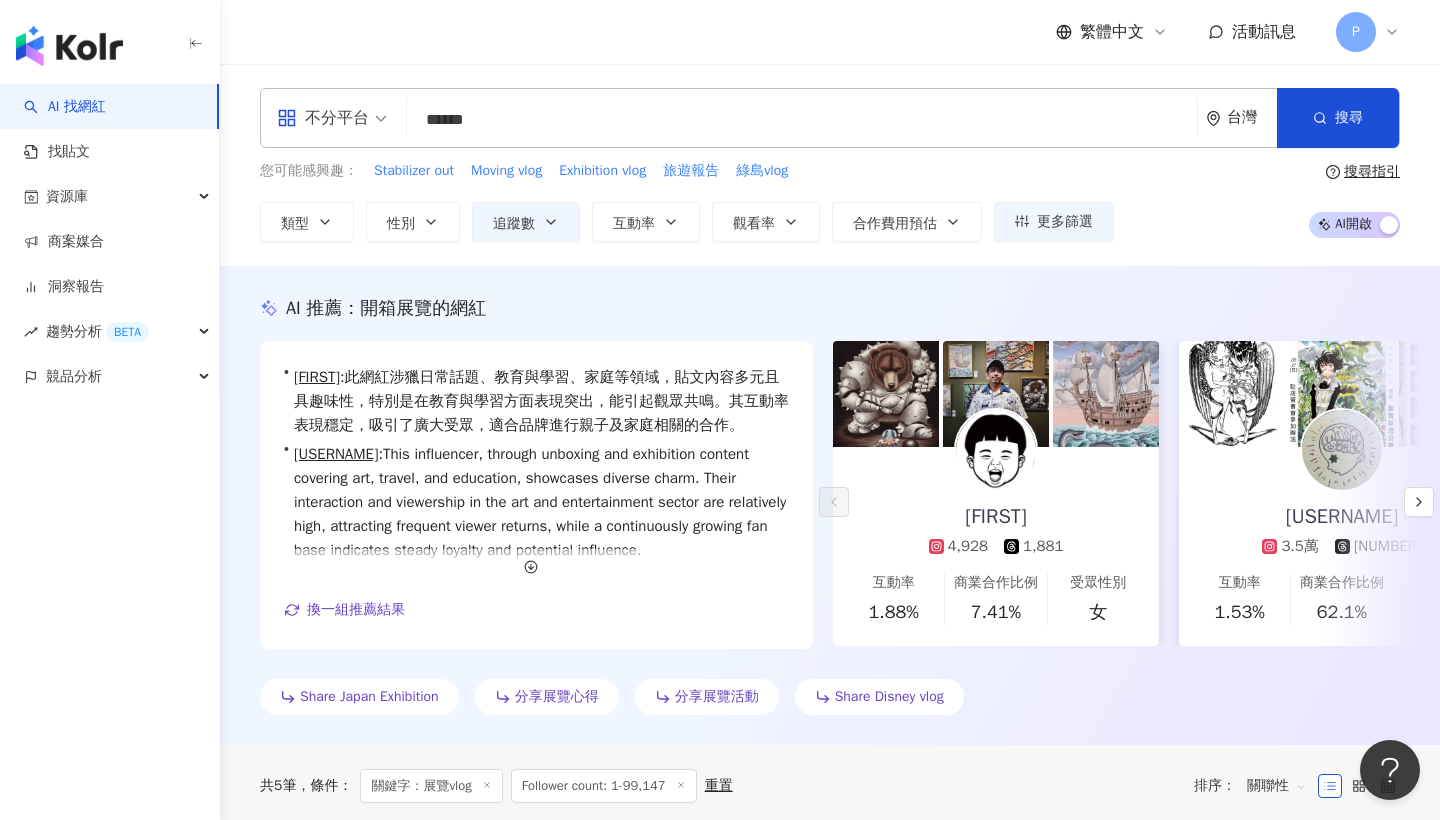 scroll, scrollTop: 0, scrollLeft: 0, axis: both 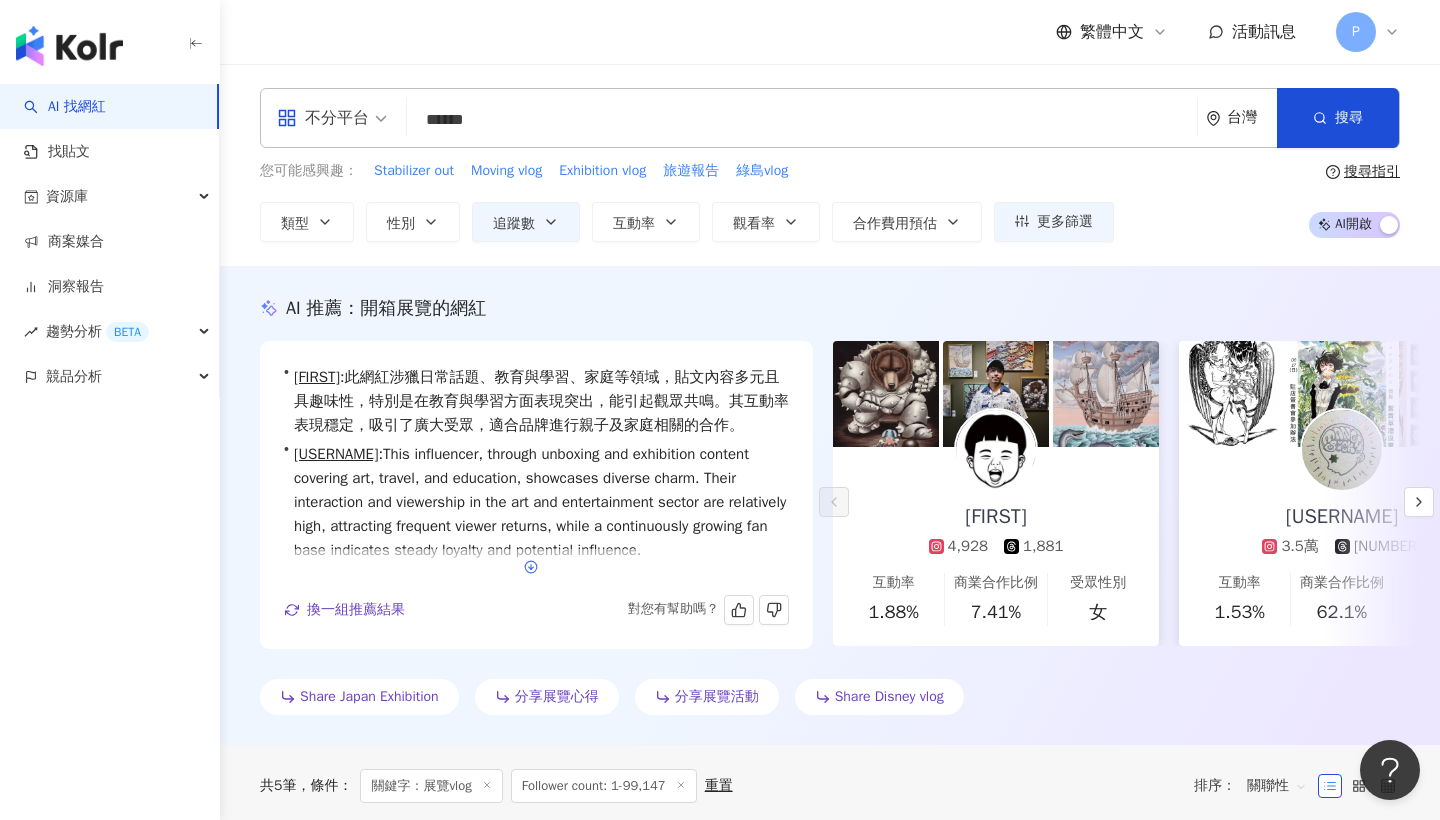 click 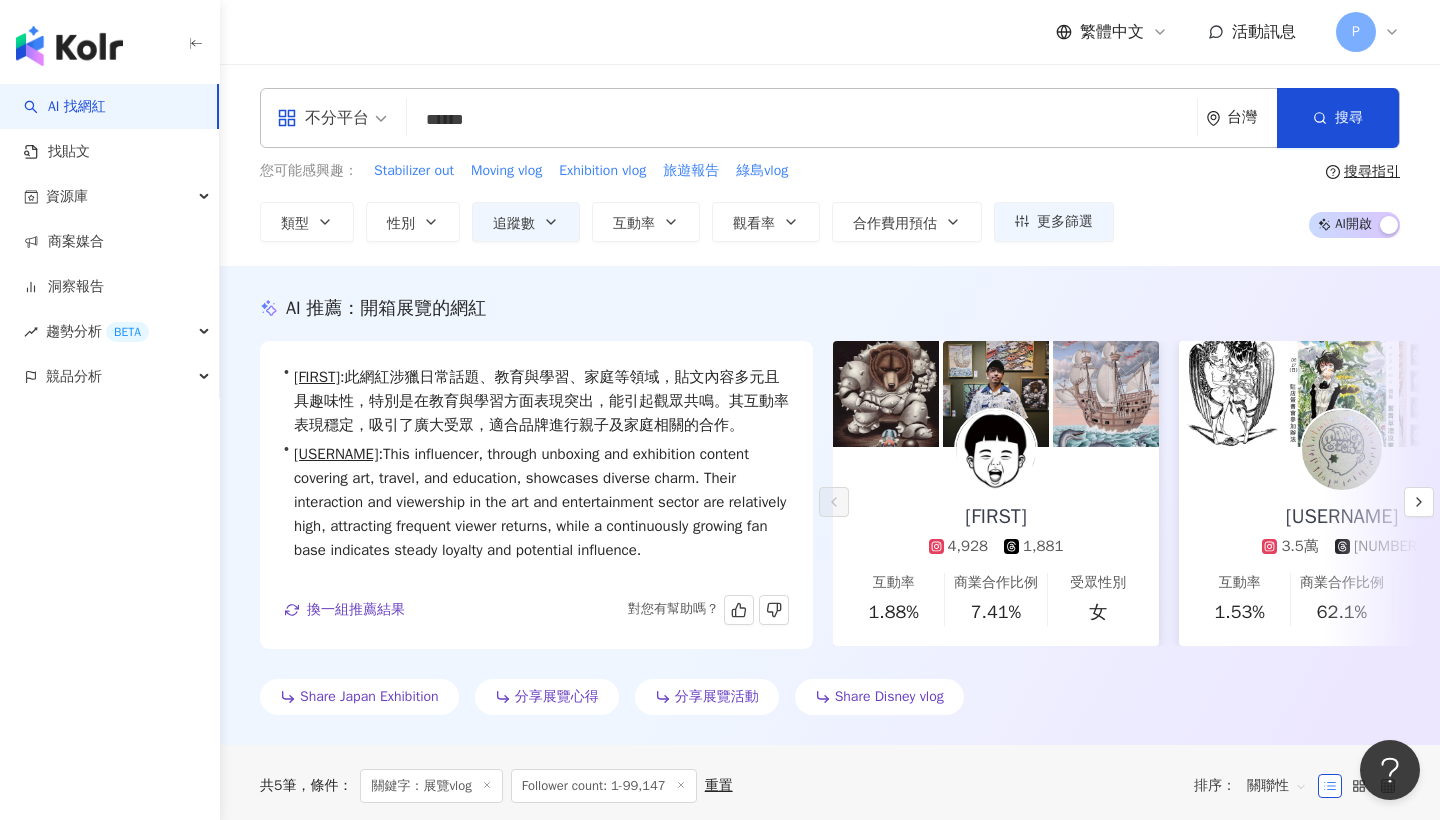 scroll, scrollTop: 73, scrollLeft: 0, axis: vertical 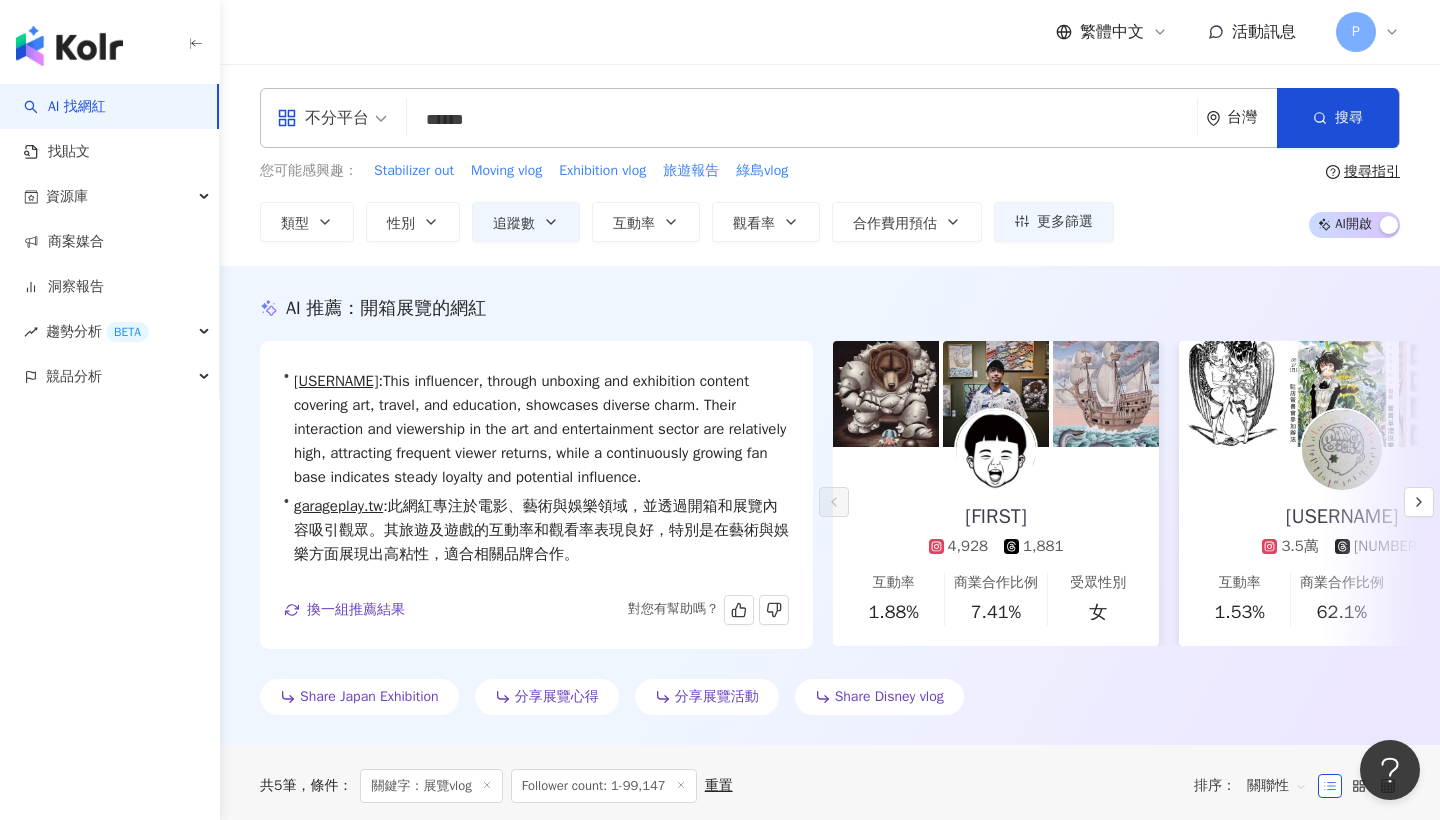 click at bounding box center [996, 450] 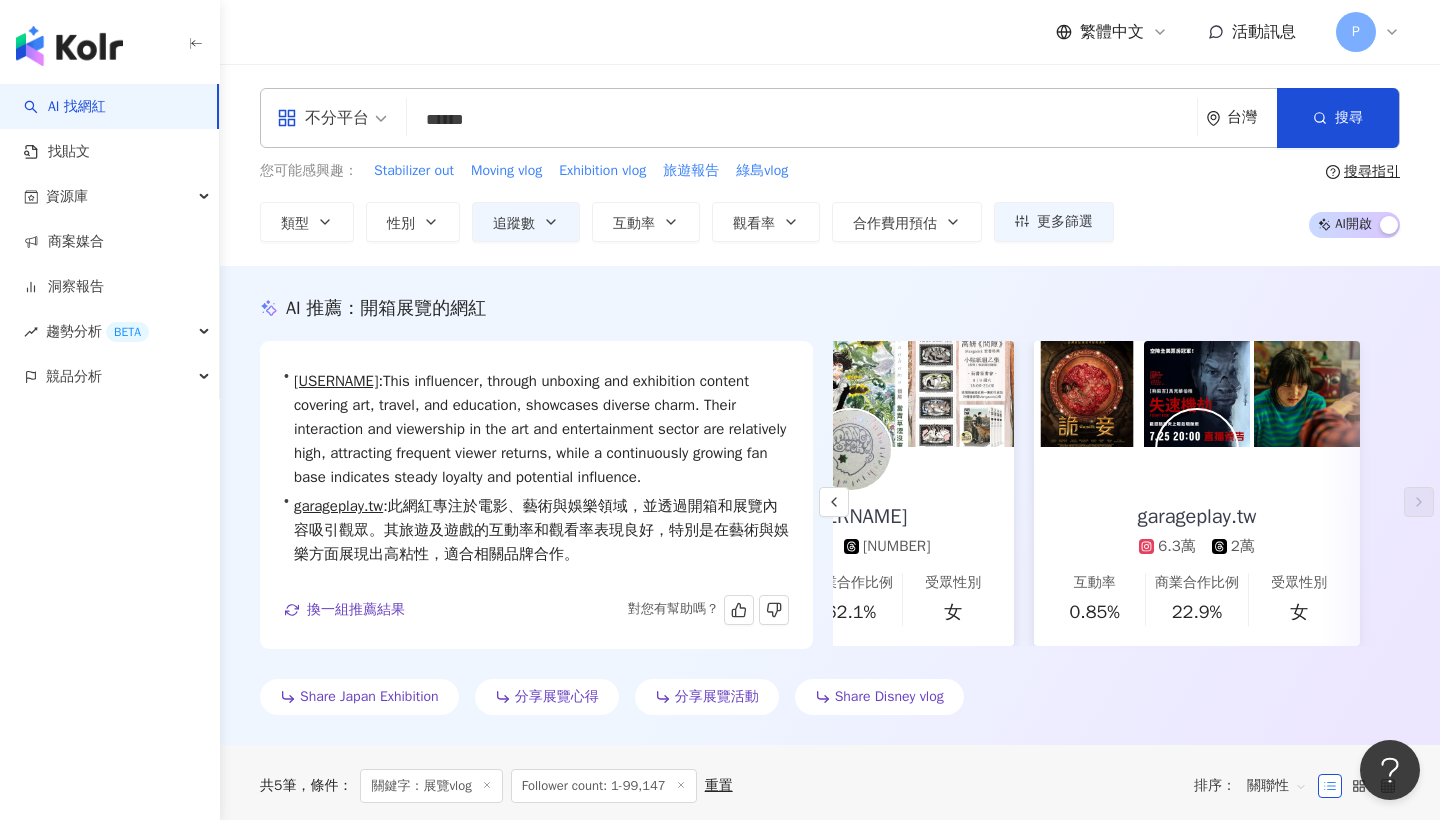 scroll, scrollTop: 0, scrollLeft: 491, axis: horizontal 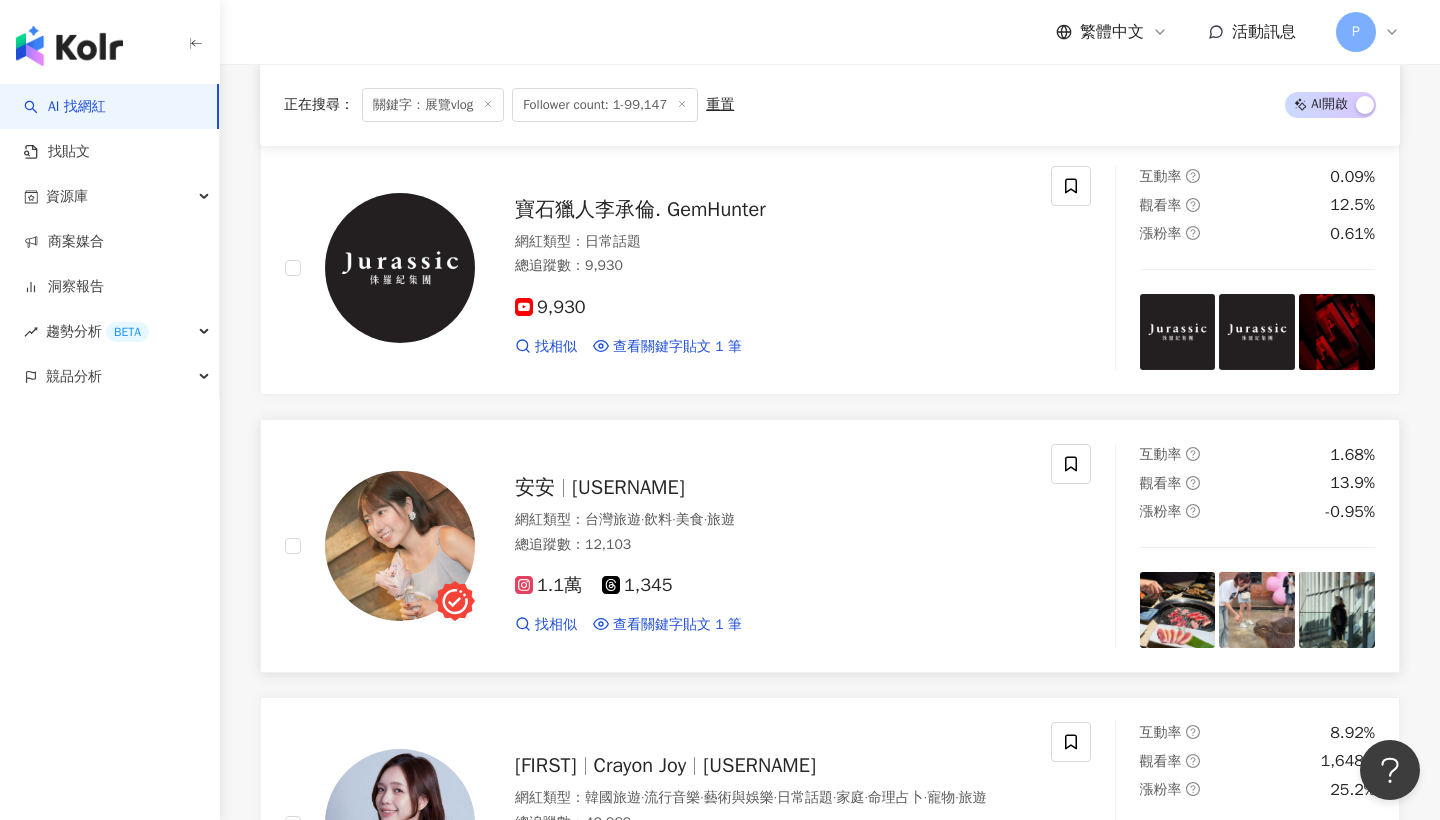click on "Total Followers: 12,103" at bounding box center (771, 545) 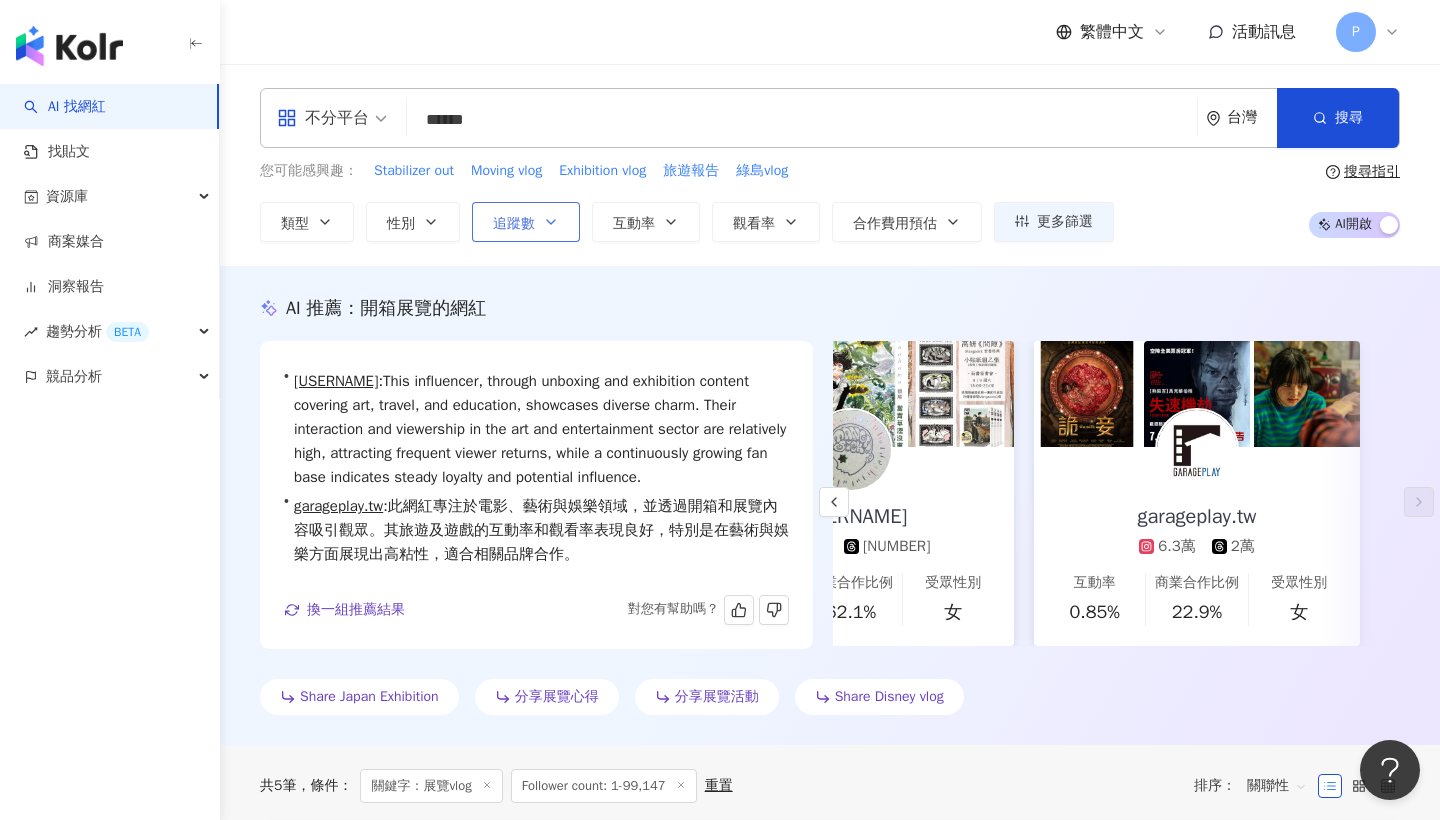 scroll, scrollTop: 0, scrollLeft: 0, axis: both 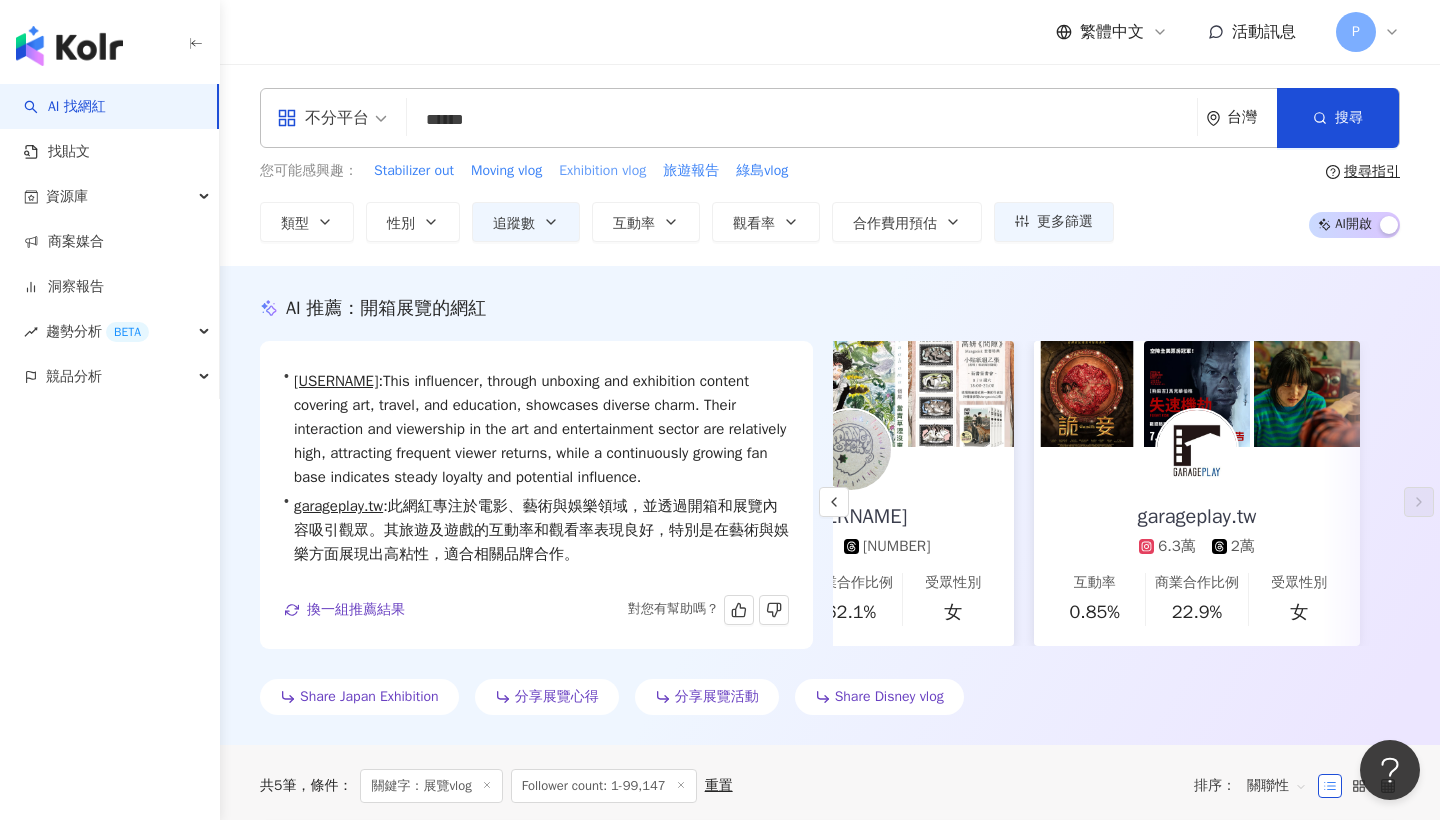 click on "Exhibition vlog" at bounding box center [602, 171] 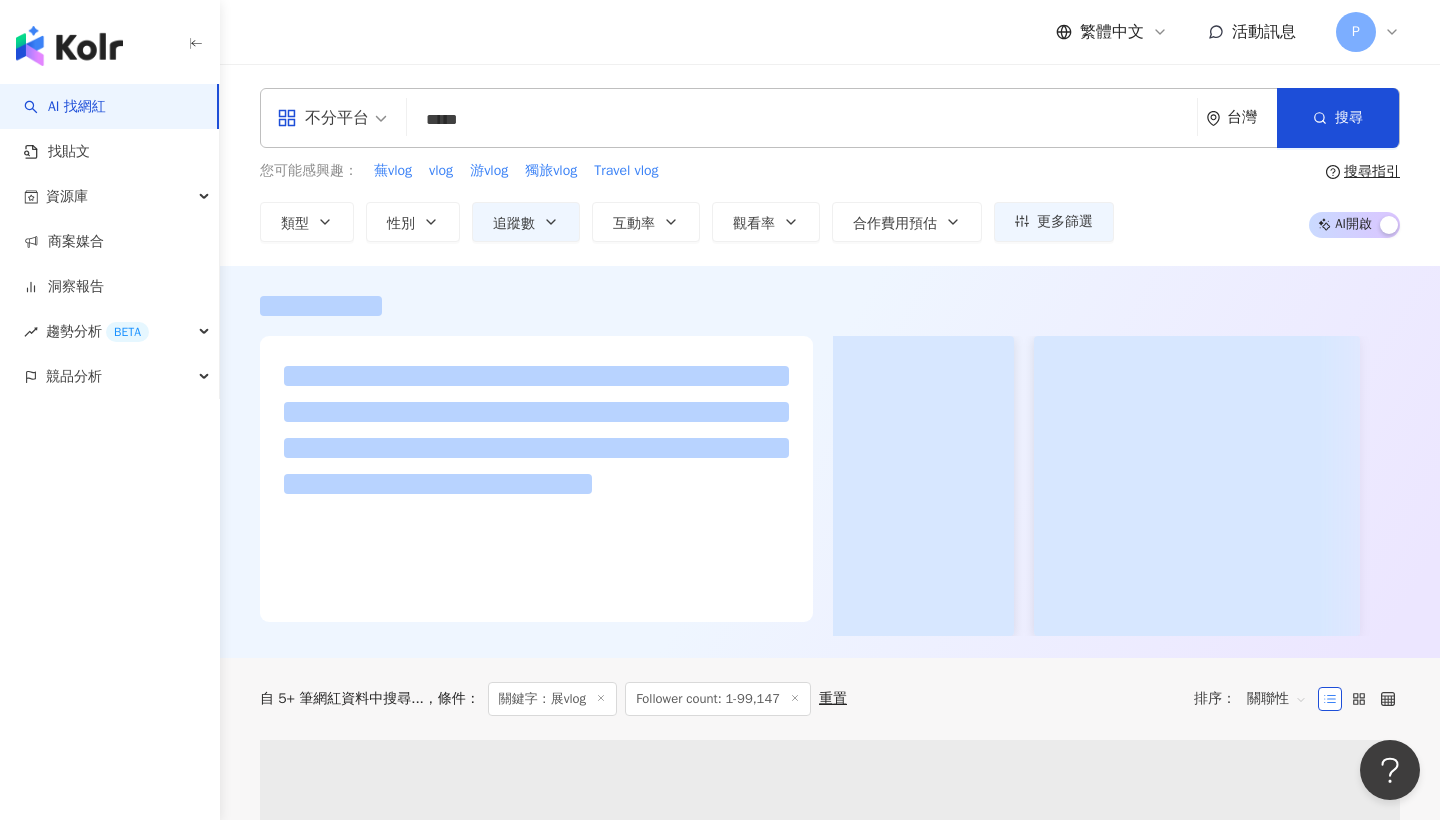 scroll, scrollTop: 0, scrollLeft: 0, axis: both 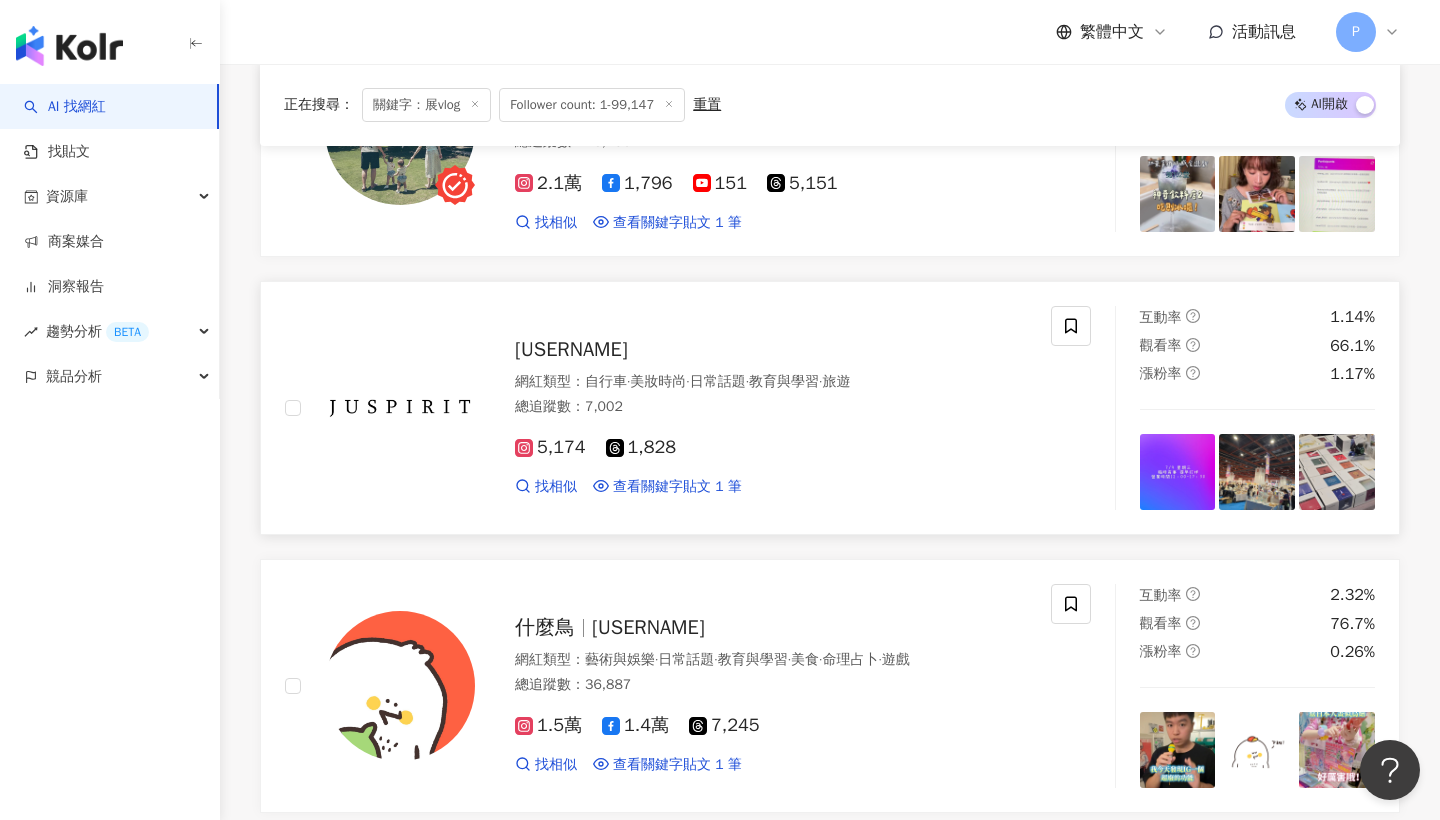 click on "總追蹤數 ： 7,002" at bounding box center (771, 407) 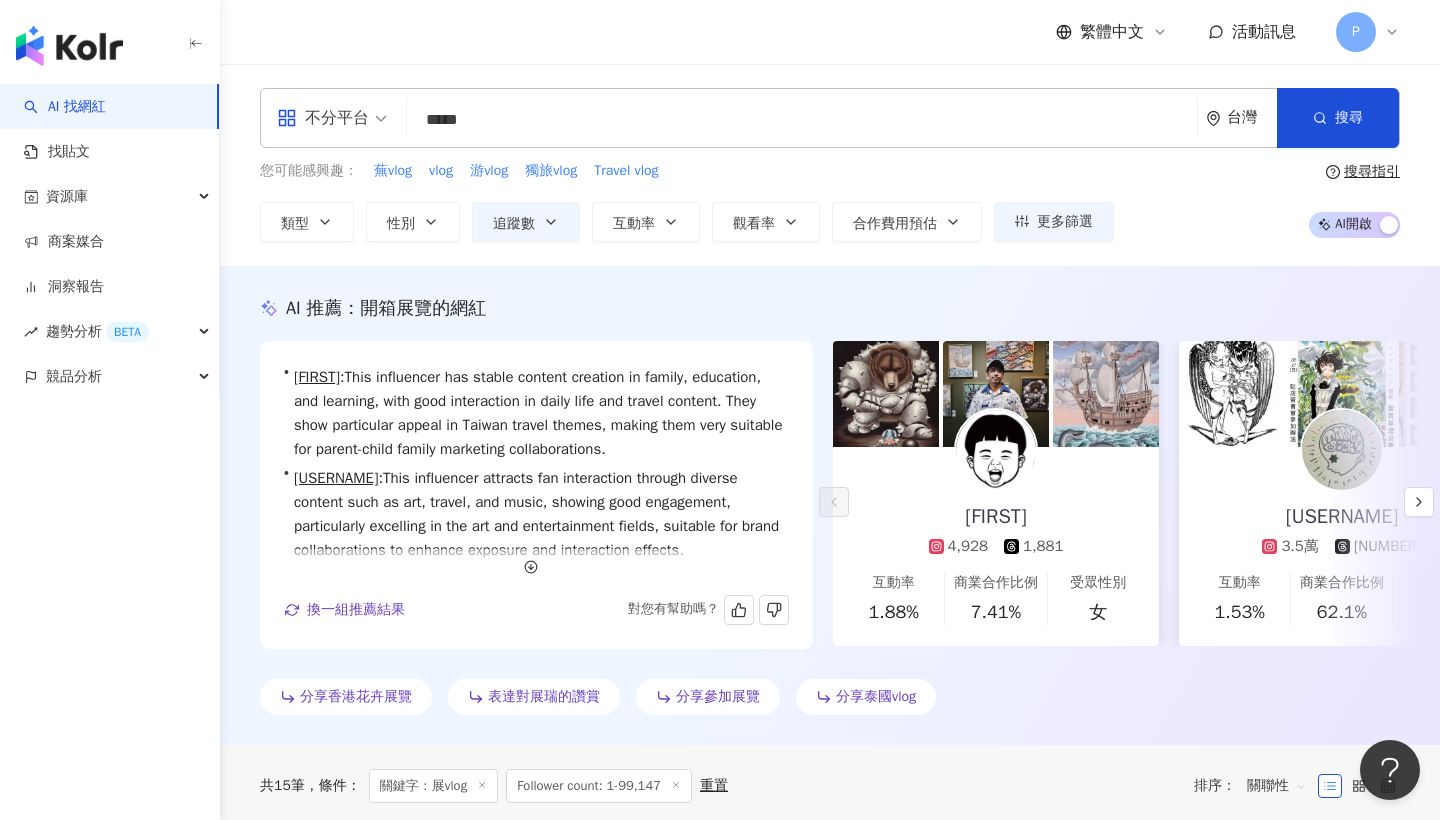 scroll, scrollTop: 0, scrollLeft: 0, axis: both 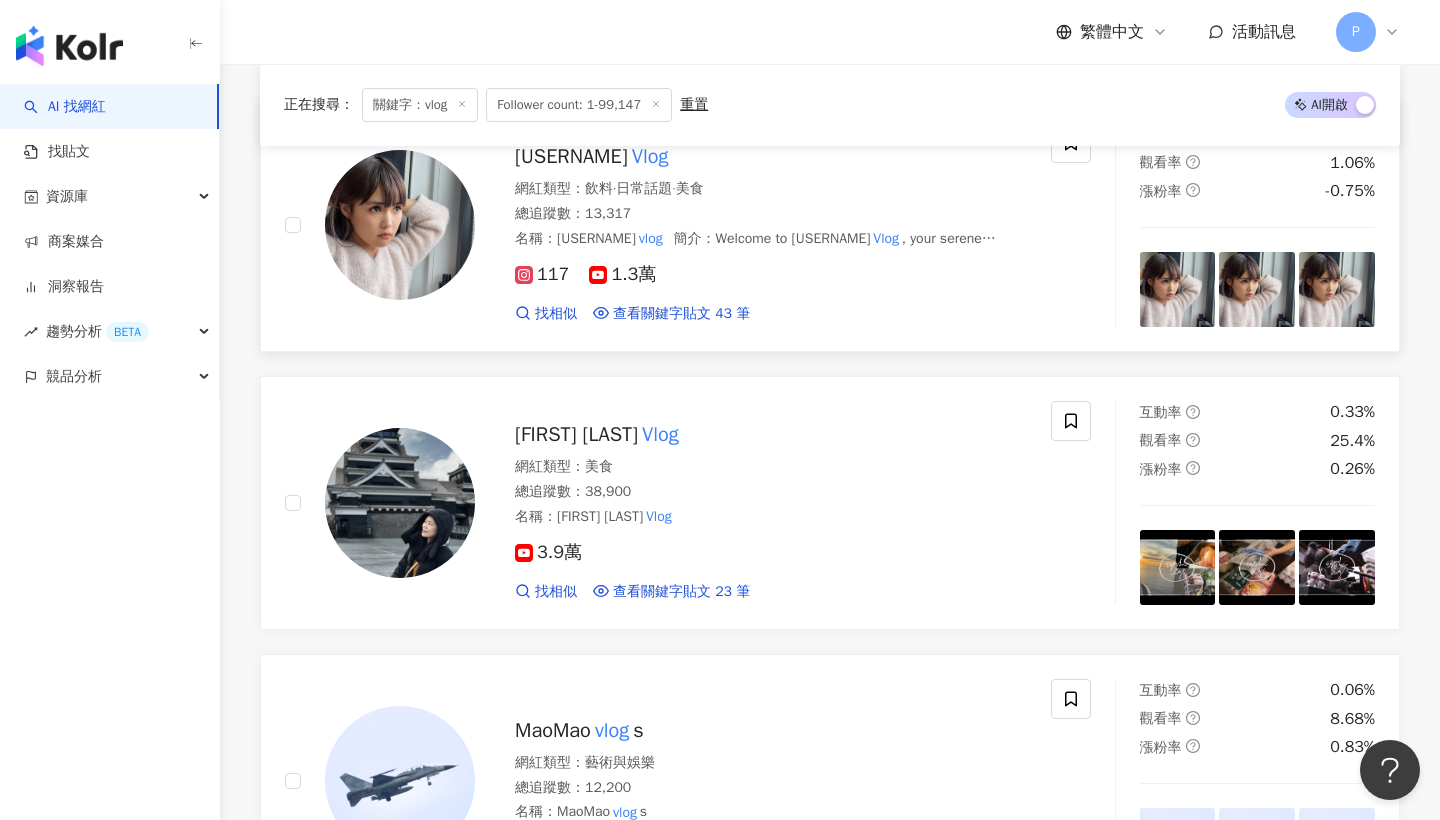 click at bounding box center (400, 225) 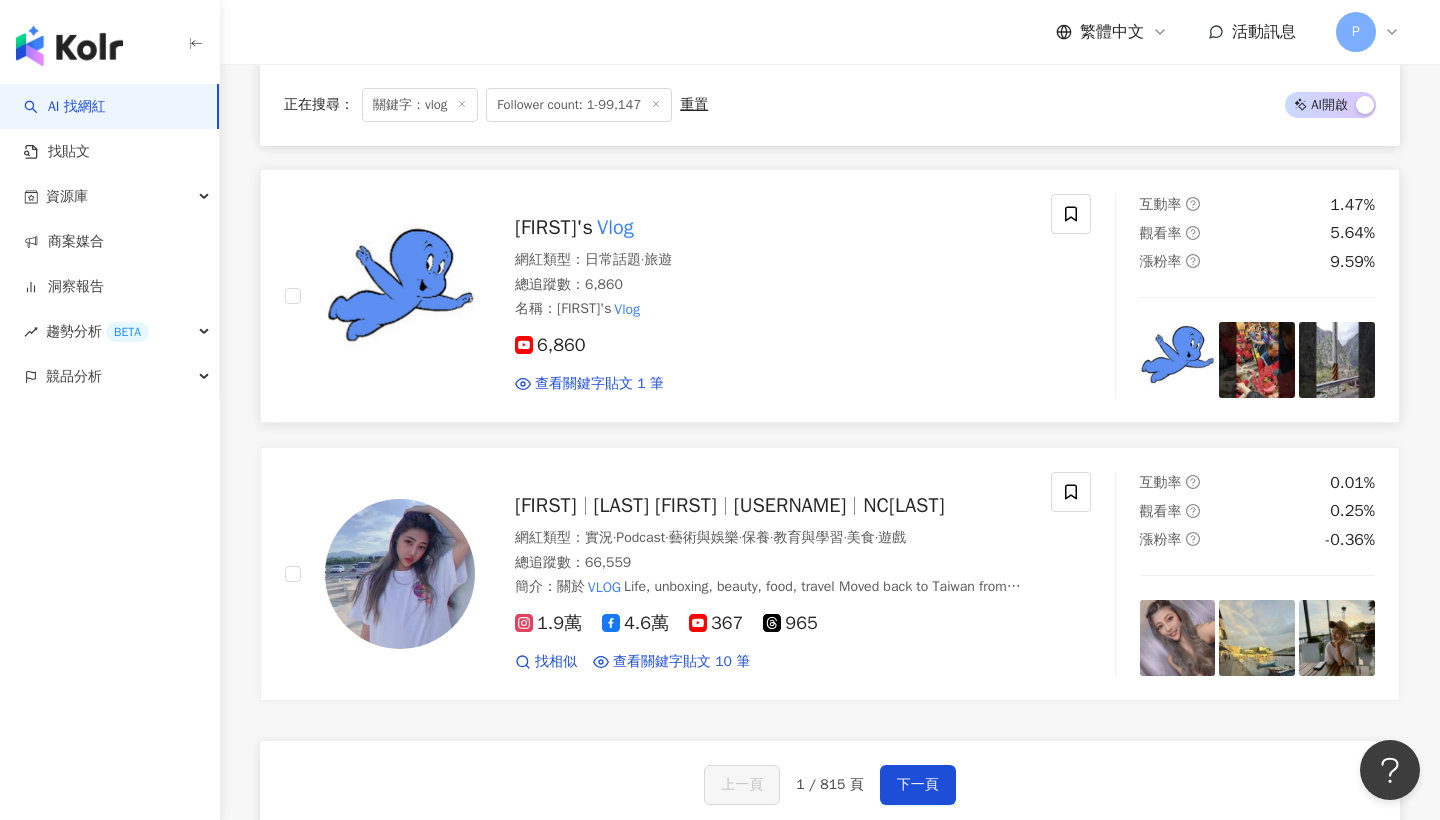 scroll, scrollTop: 2653, scrollLeft: 0, axis: vertical 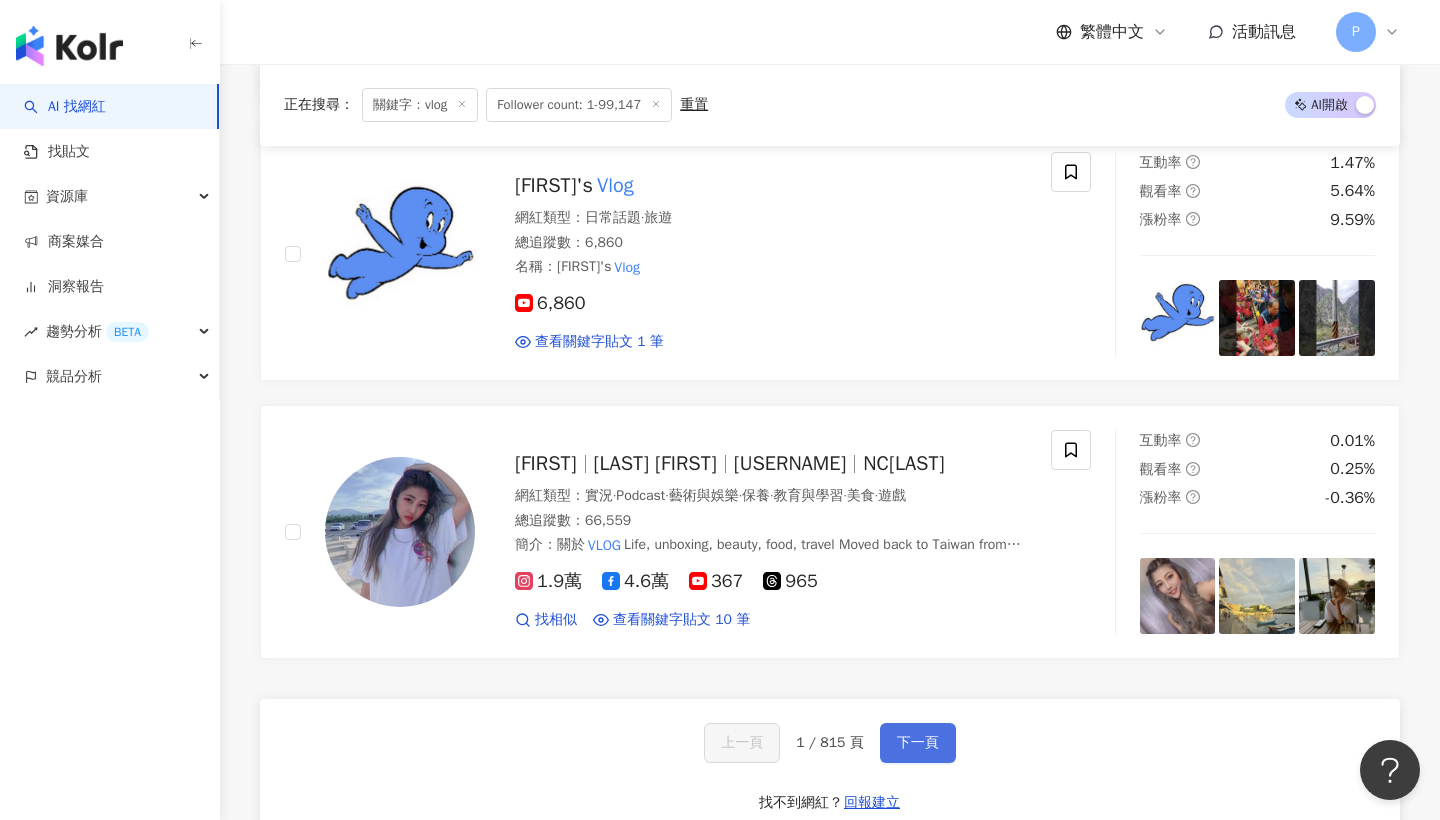 click on "下一頁" at bounding box center [918, 743] 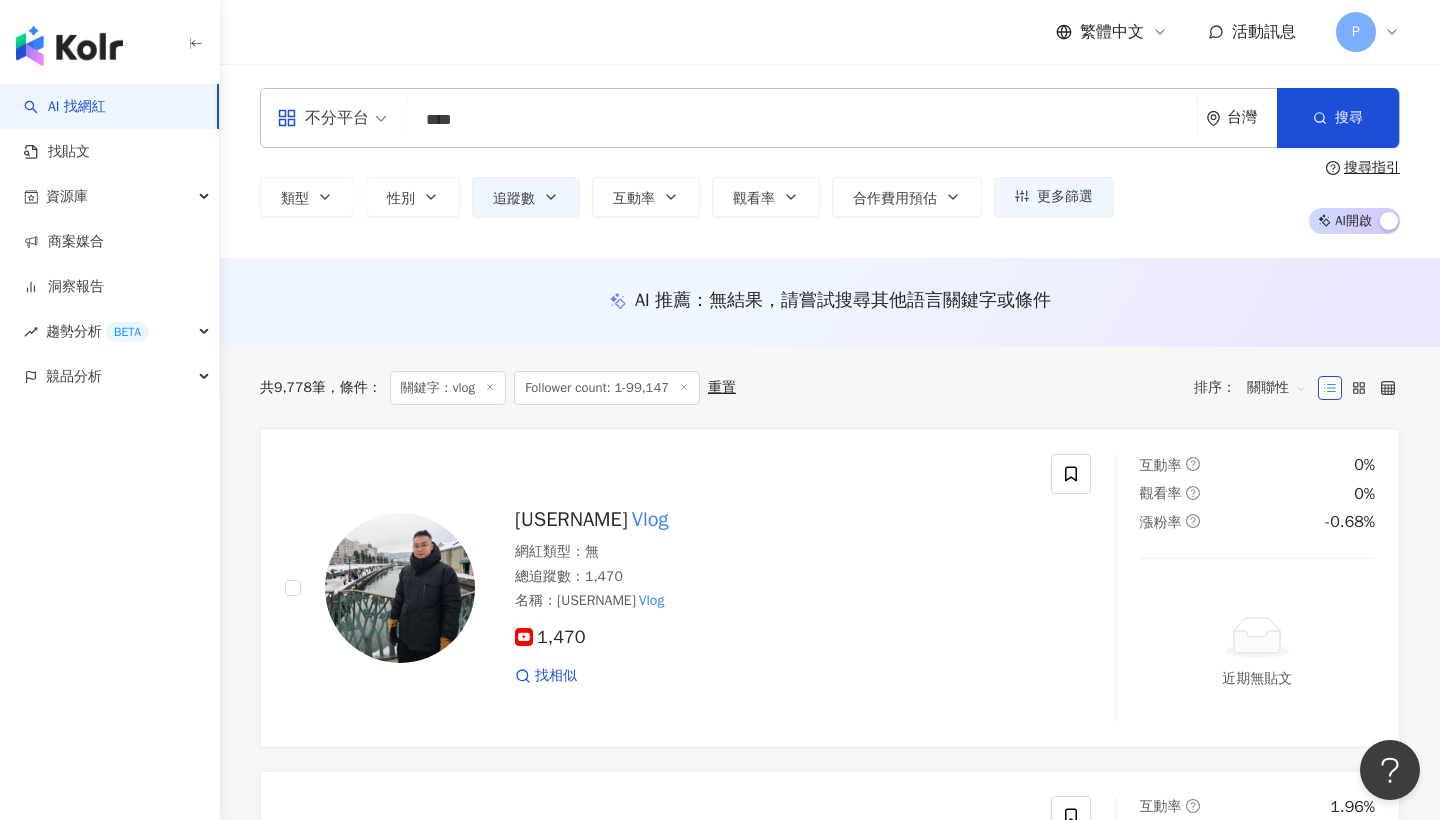 scroll, scrollTop: 0, scrollLeft: 0, axis: both 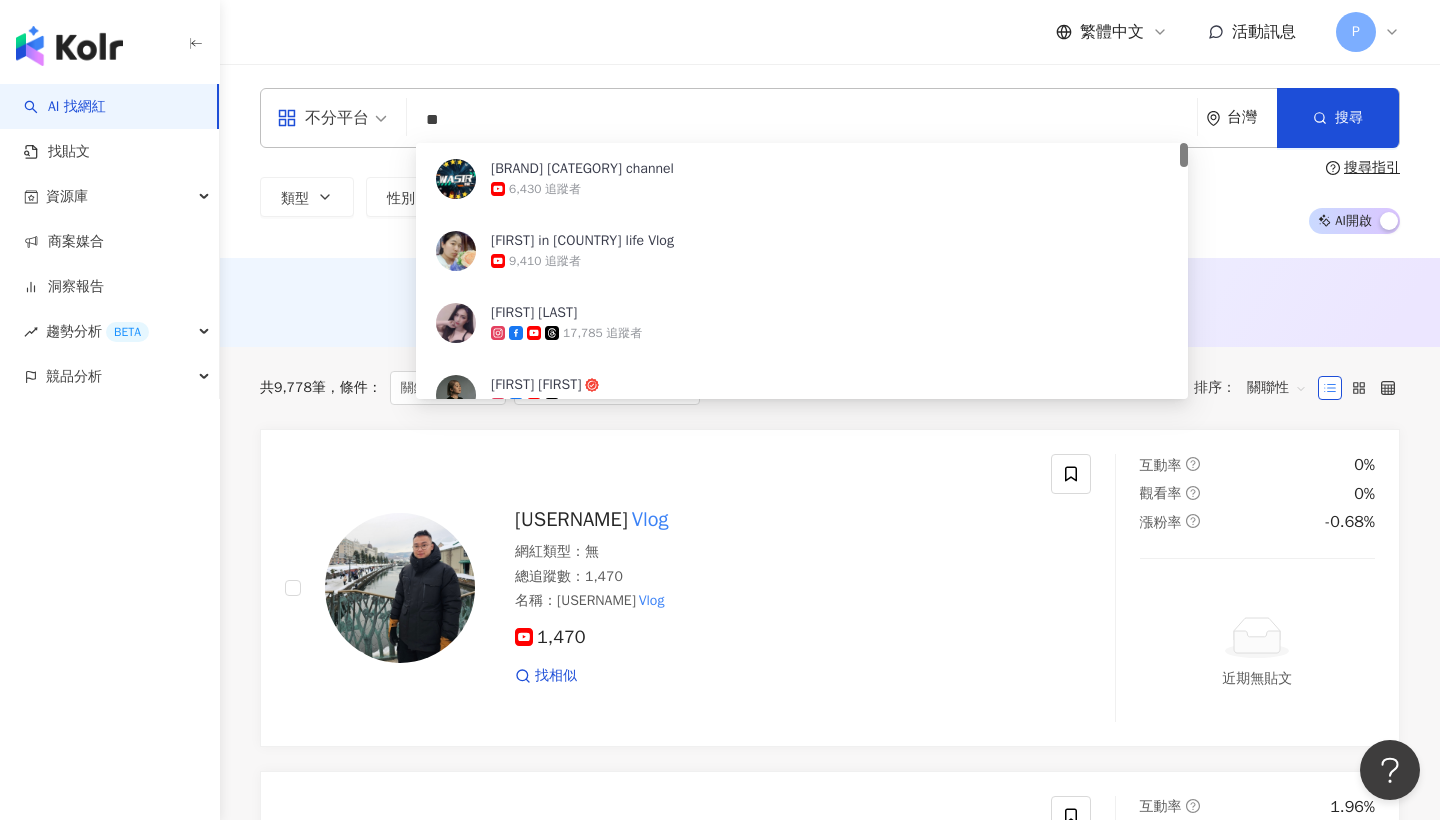 type on "*" 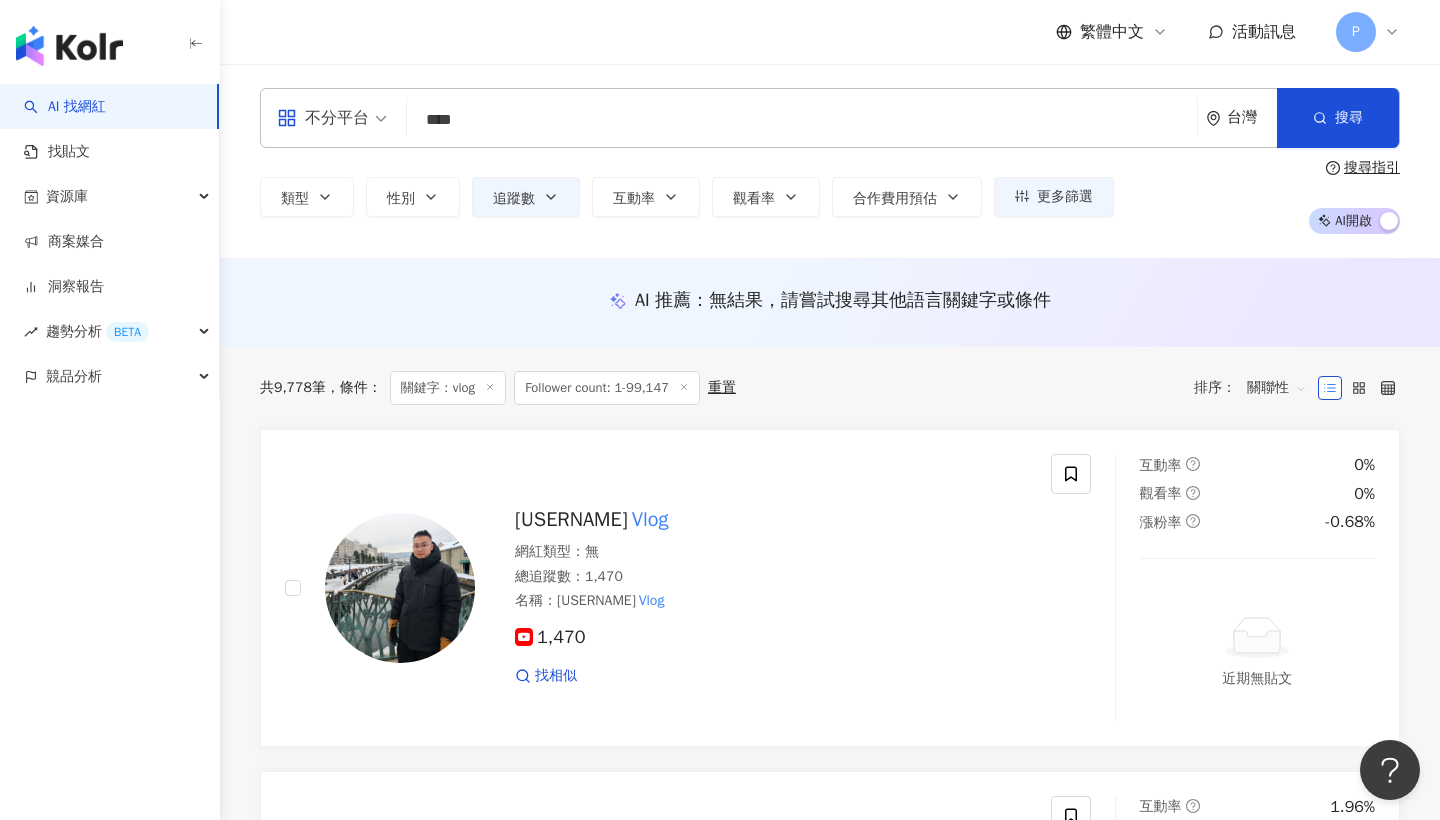 type on "****" 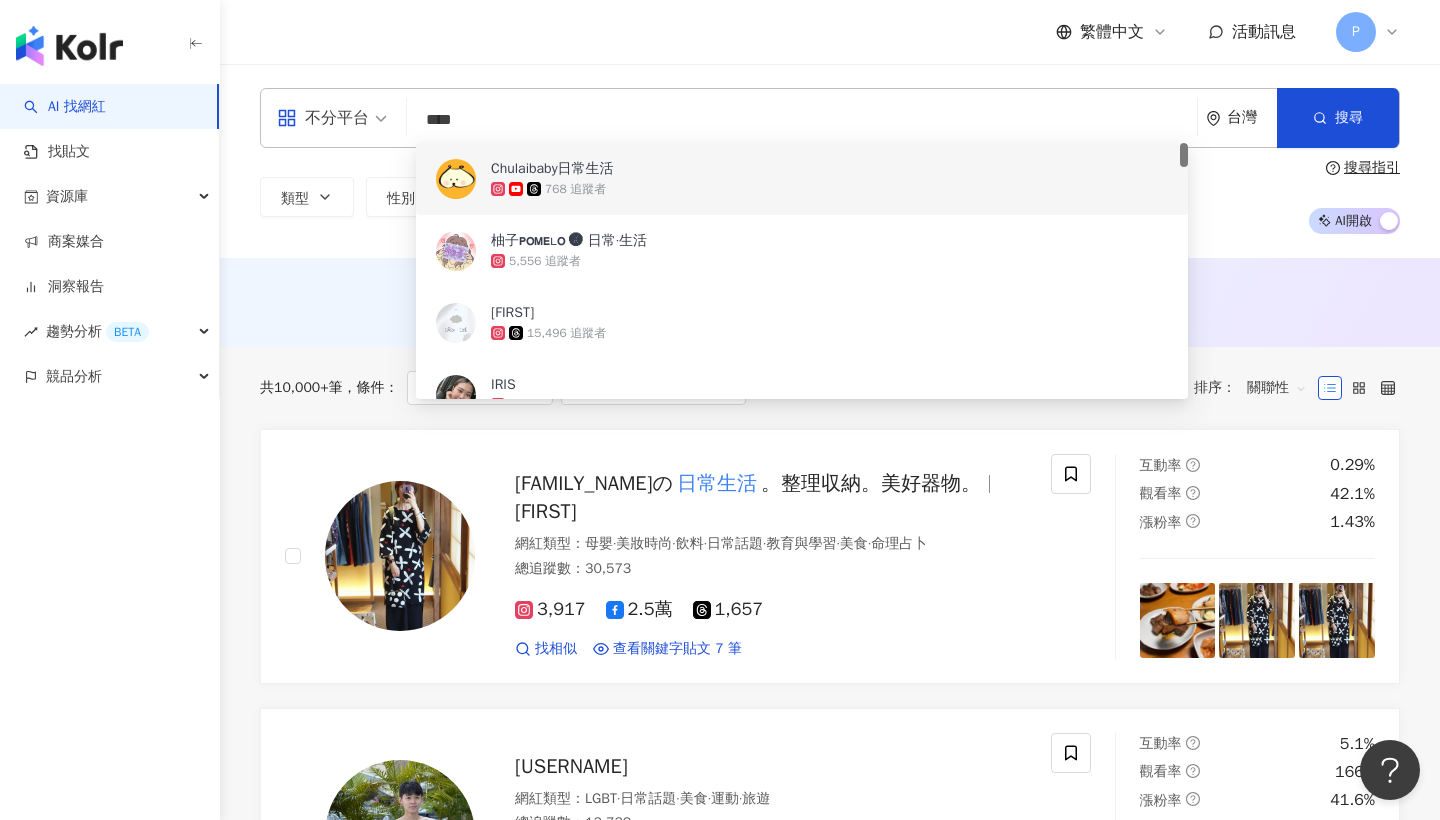 click on "AI 推薦 ： 無結果，請嘗試搜尋其他語言關鍵字或條件" at bounding box center (830, 302) 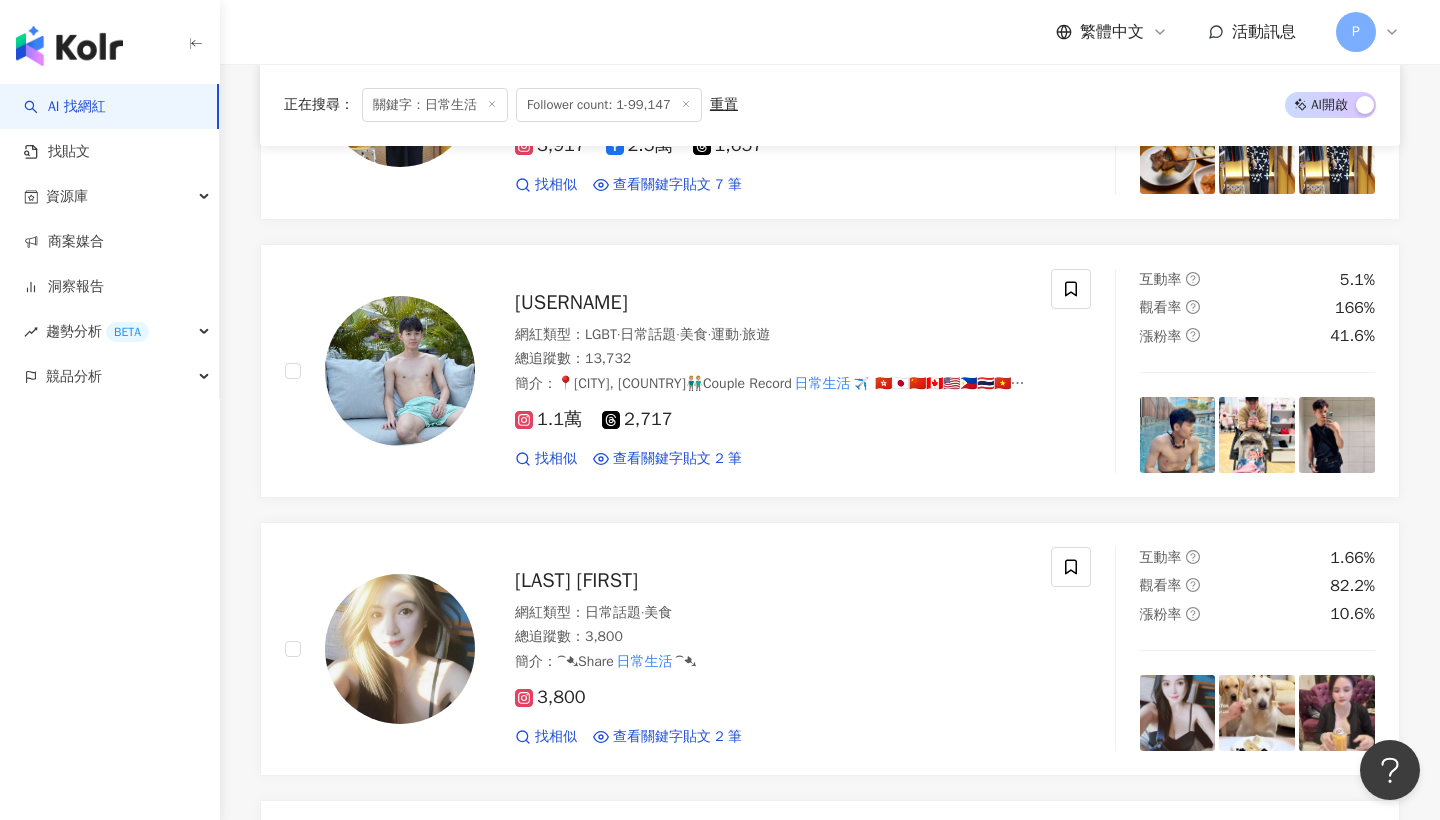 scroll, scrollTop: 480, scrollLeft: 0, axis: vertical 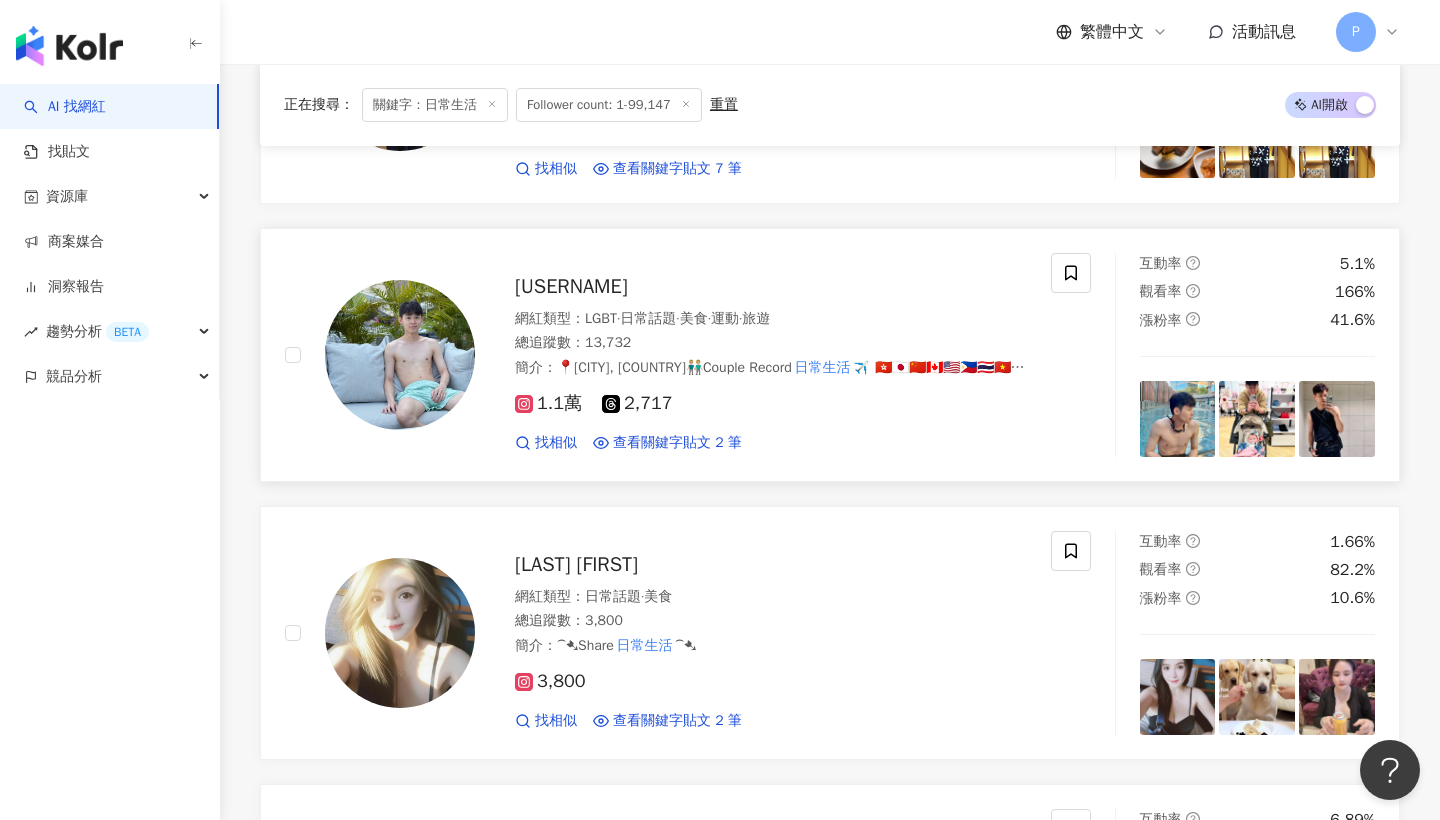 click on "運動" at bounding box center (725, 318) 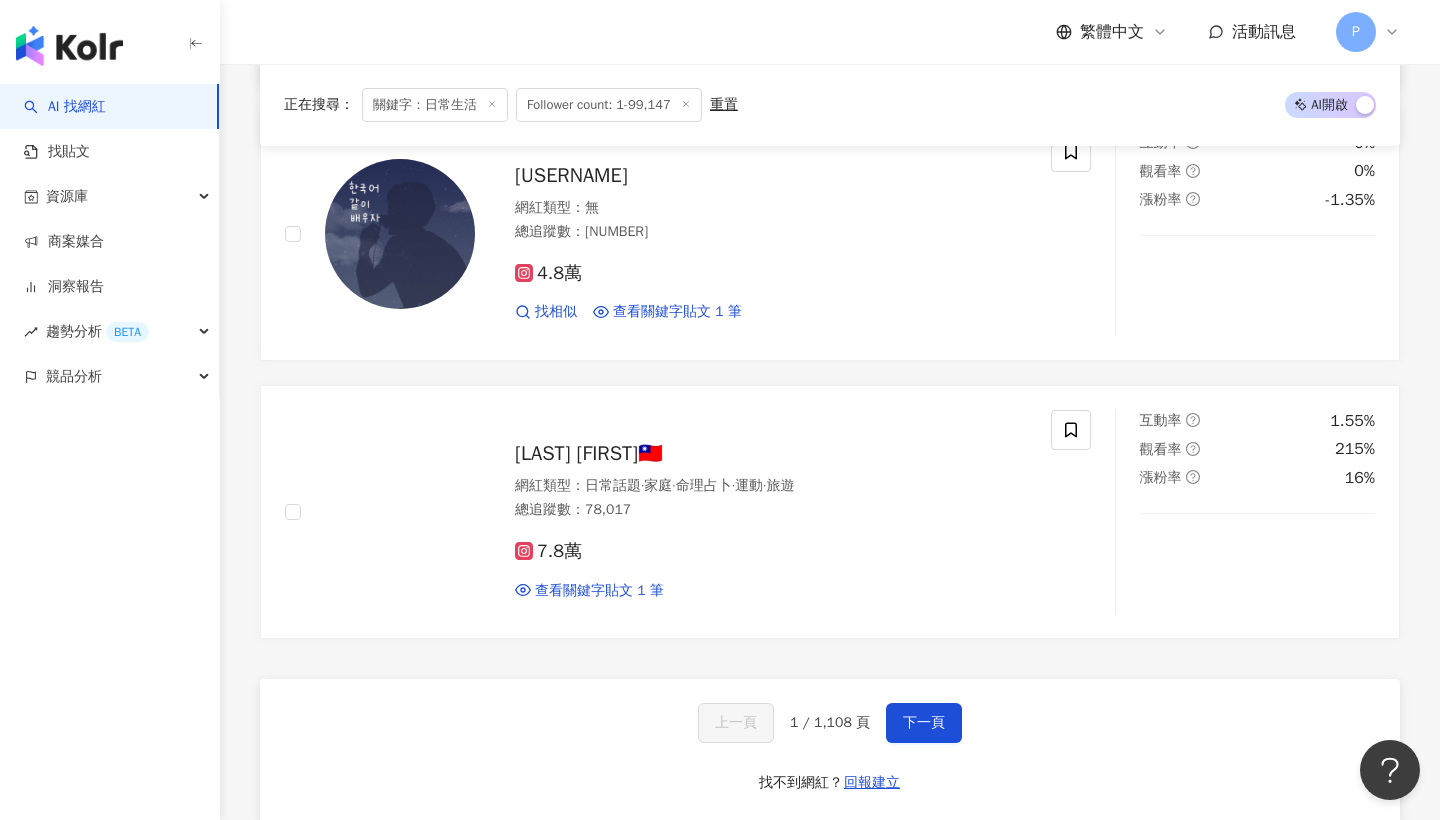 scroll, scrollTop: 3104, scrollLeft: 0, axis: vertical 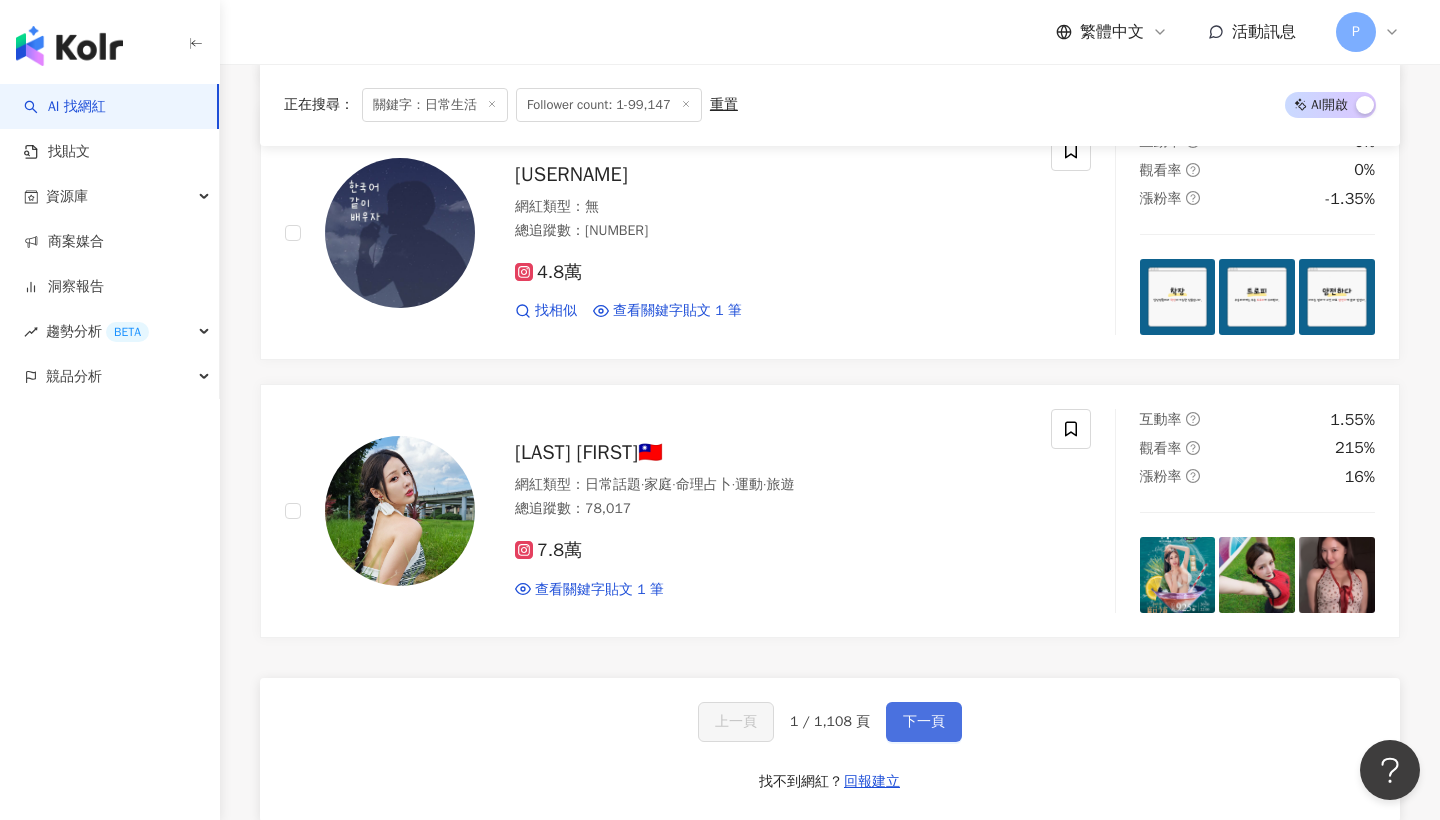 click on "下一頁" at bounding box center (924, 722) 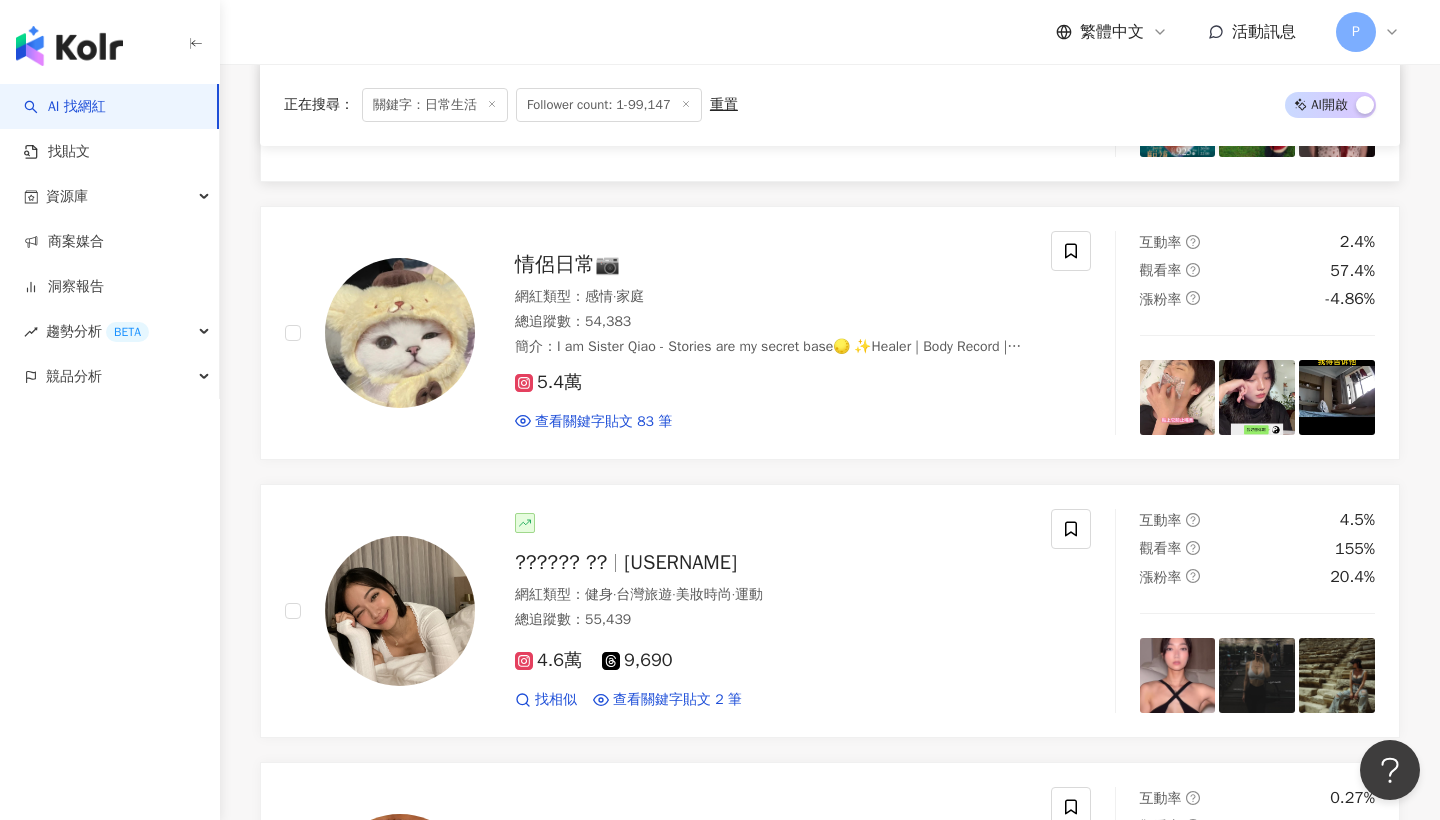scroll, scrollTop: 503, scrollLeft: 0, axis: vertical 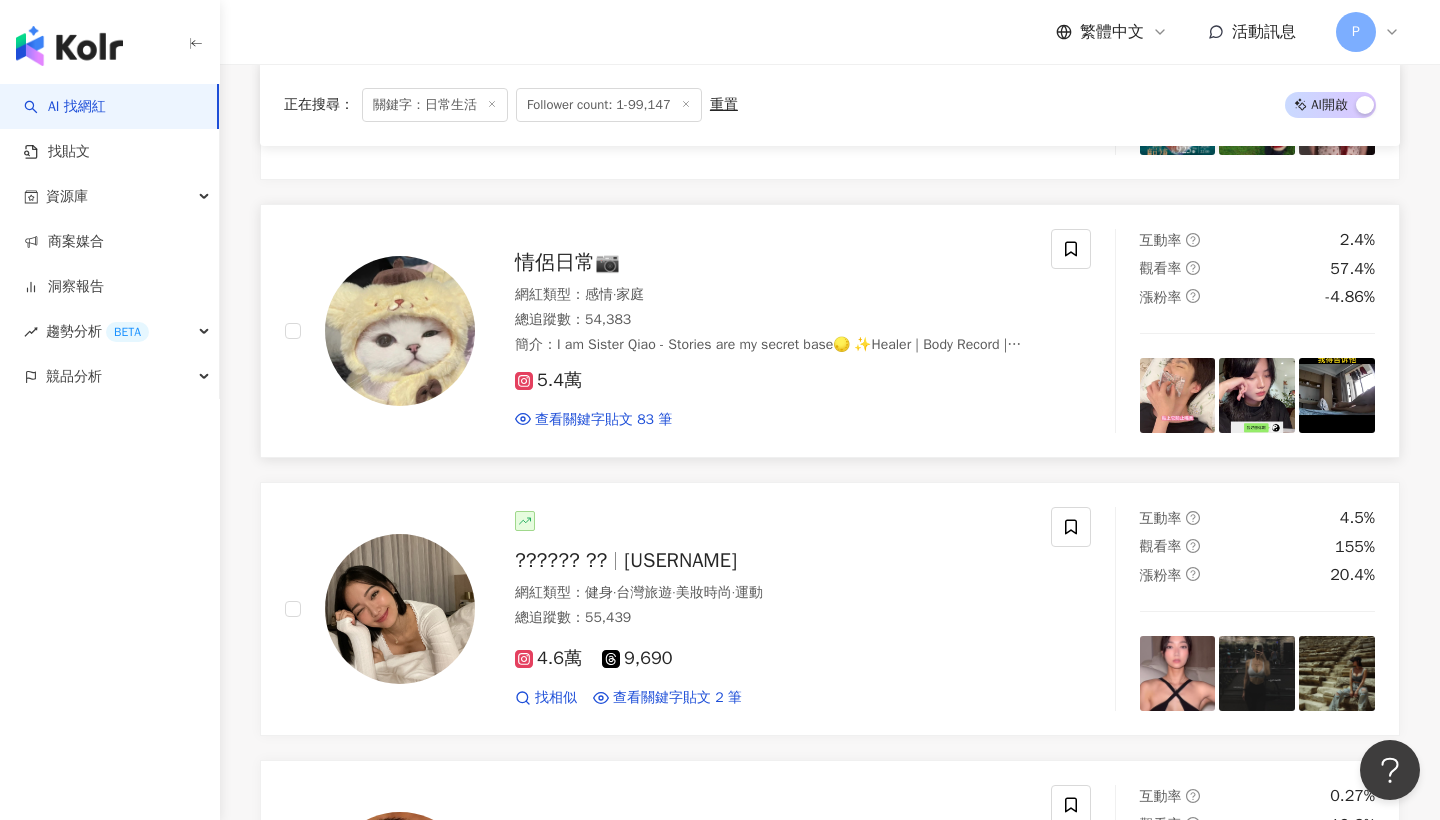 click on "網紅類型 ： 感情  ·  家庭 總追蹤數 ： 54,383 簡介 ： 我是喬姐-限動是我的秘密基地🌕 ✨療癒師｜體態紀錄｜ 日常生活  兼職：分享情侶日常😍😍😍 —————————————————— 變瘦變美通道👇👇👇👇" at bounding box center (771, 319) 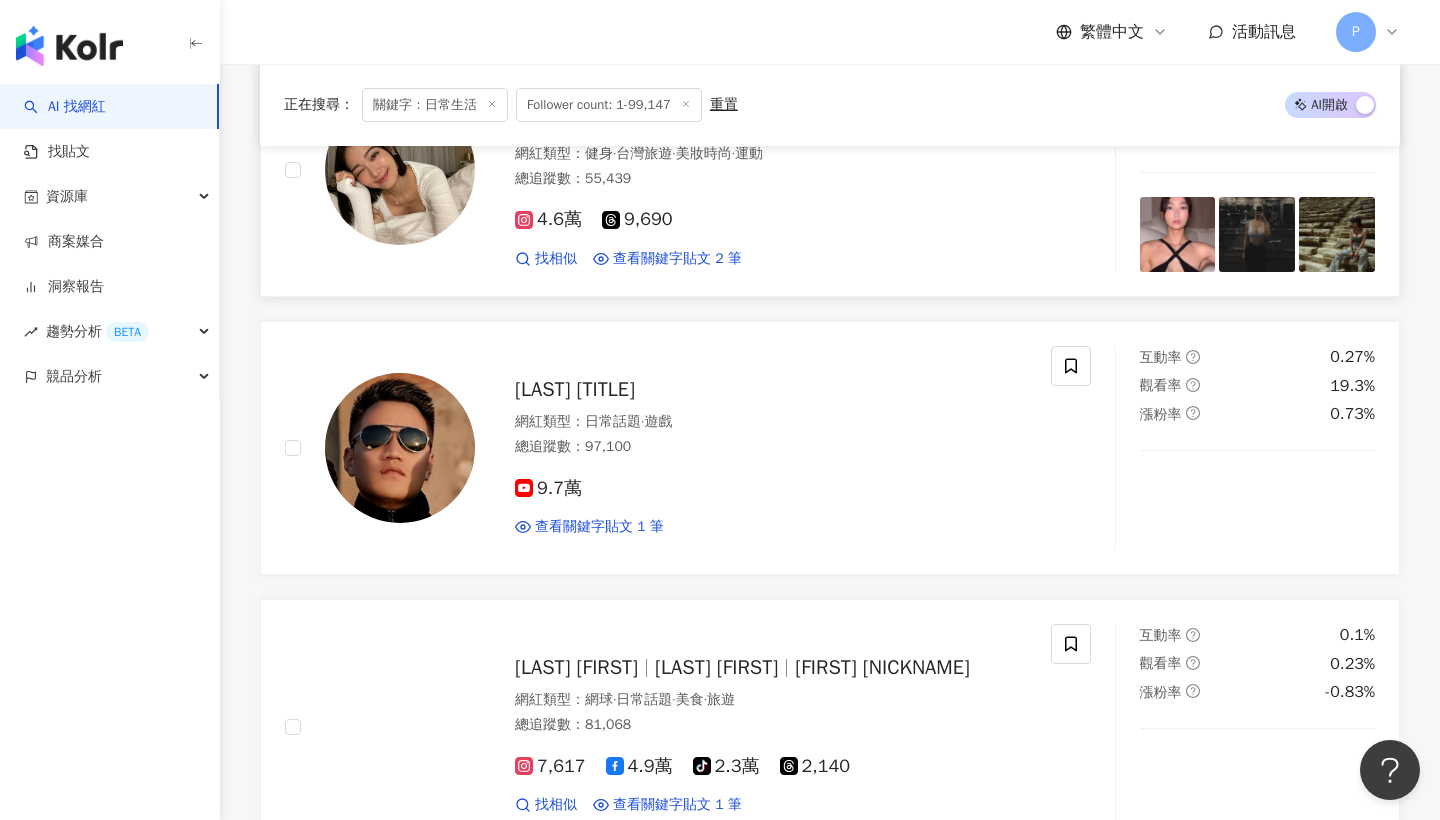 scroll, scrollTop: 1029, scrollLeft: 0, axis: vertical 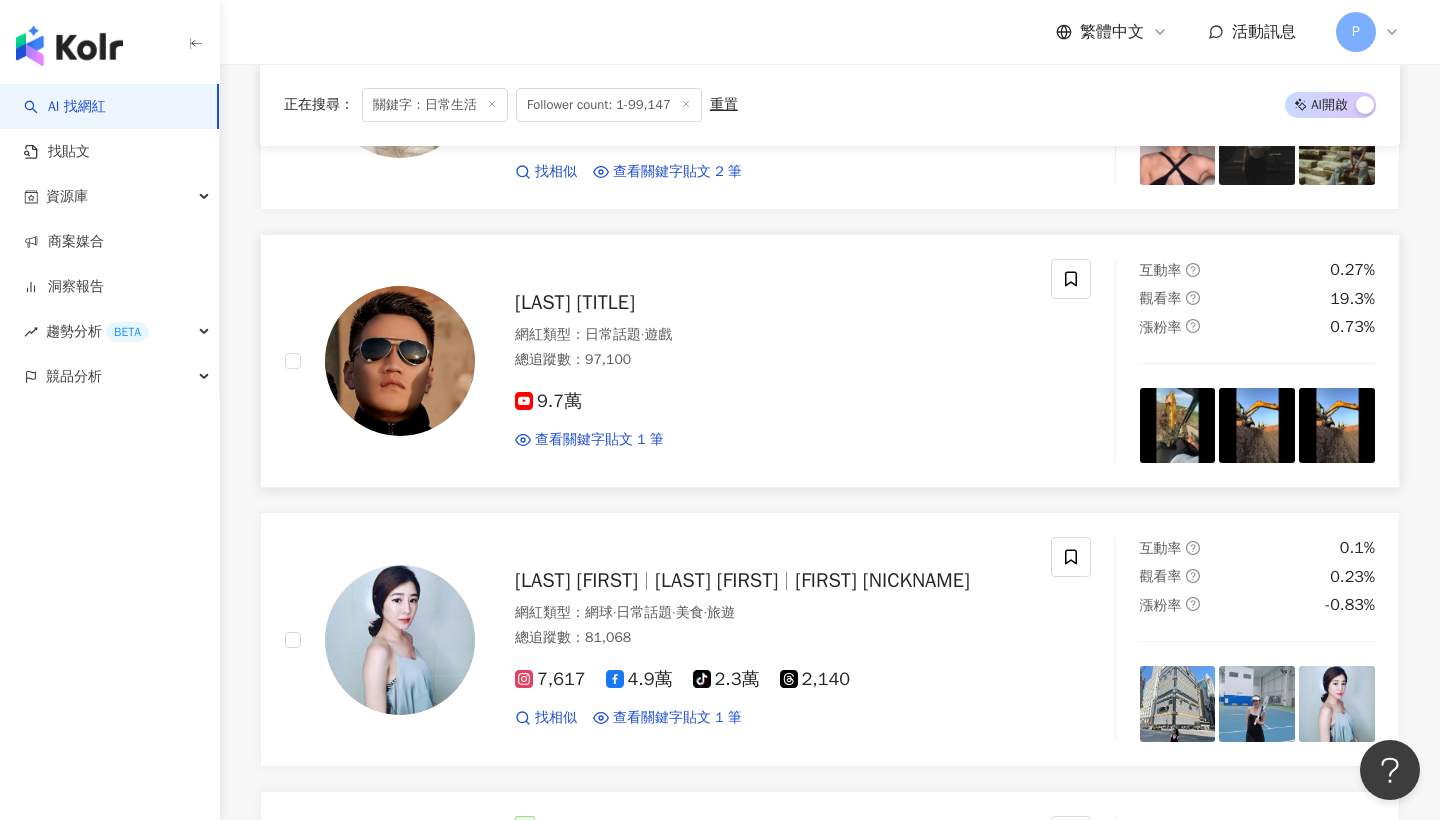 click on "9.7萬" at bounding box center (771, 402) 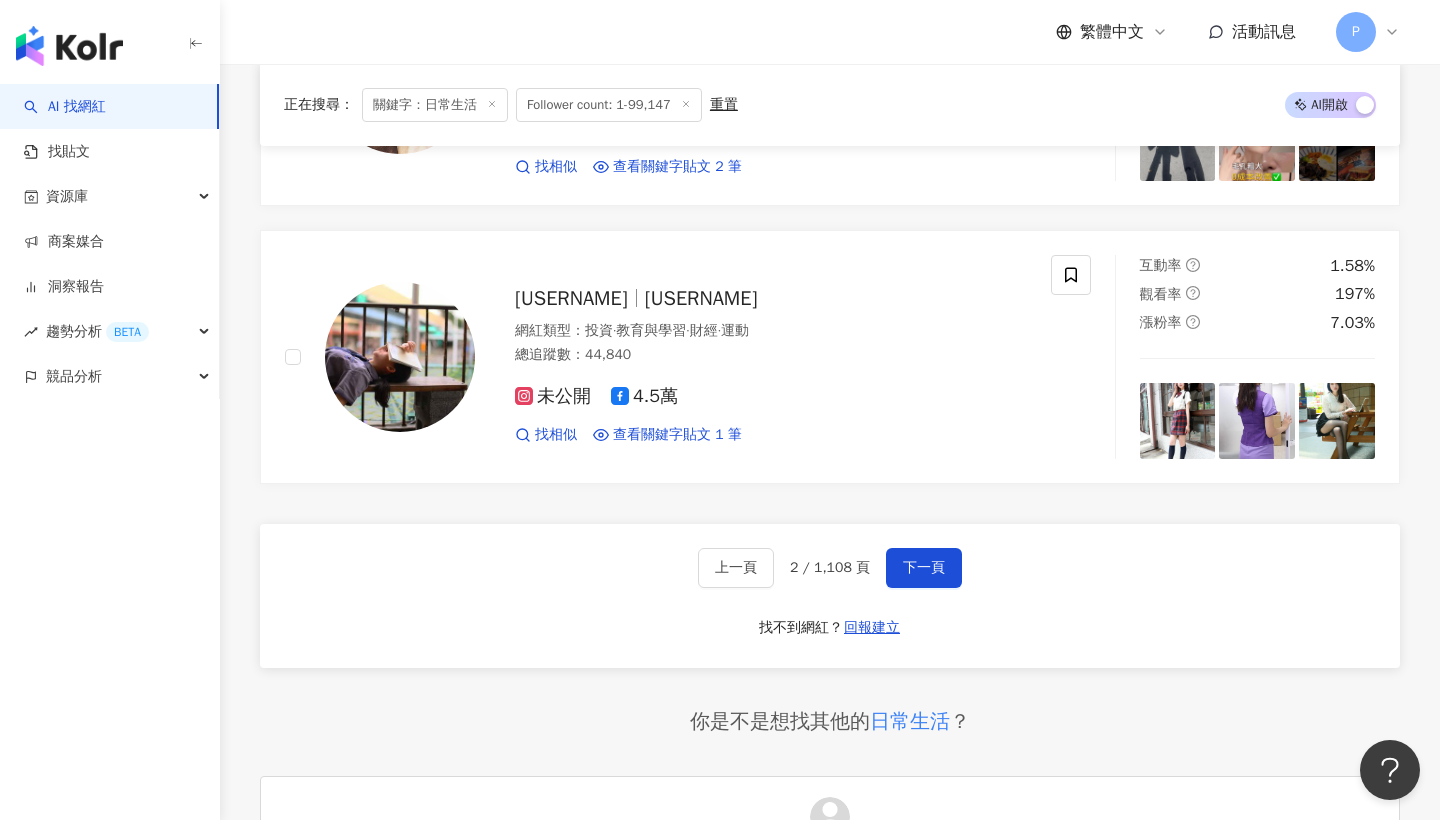scroll, scrollTop: 3283, scrollLeft: 0, axis: vertical 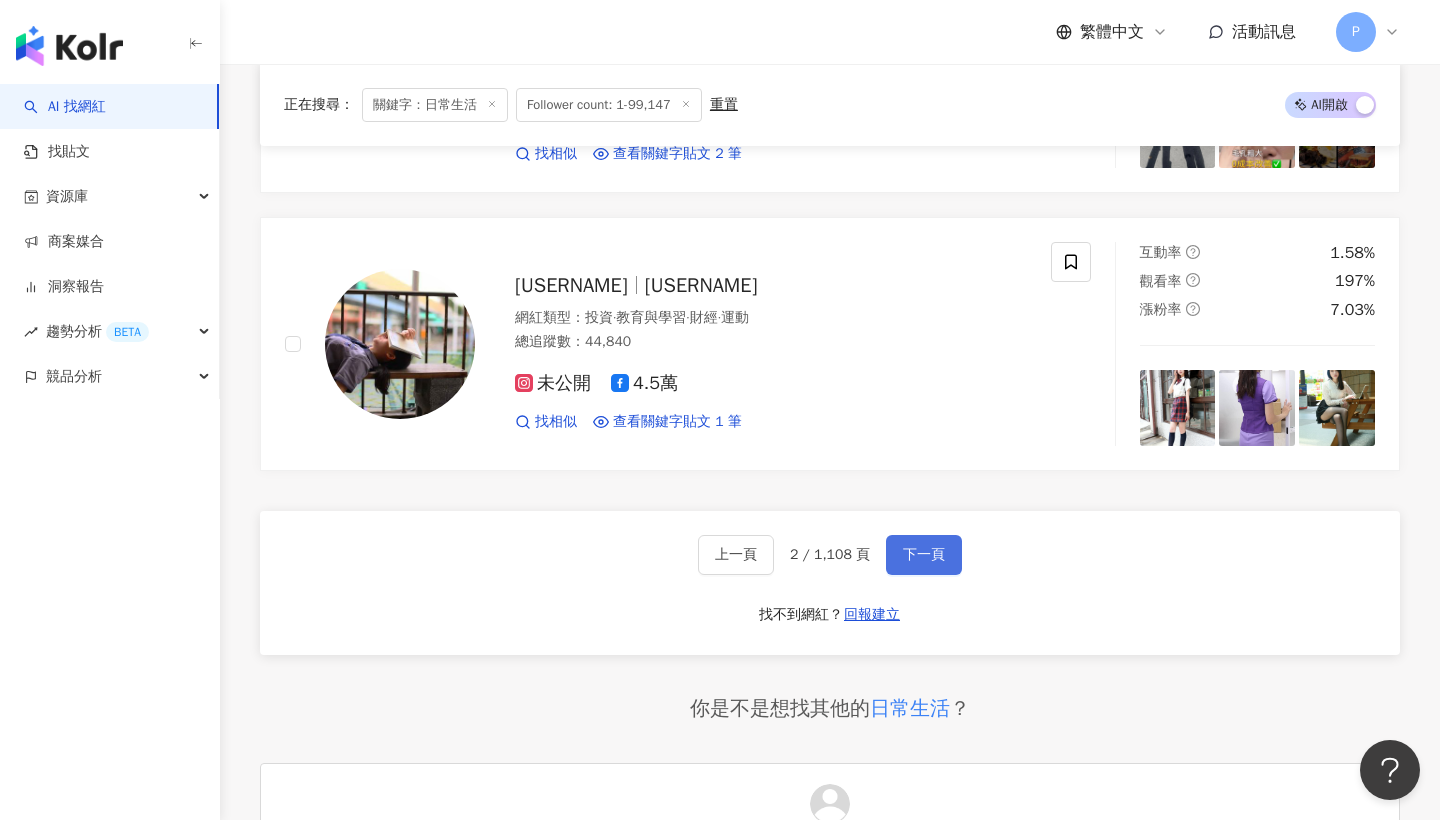 click on "下一頁" at bounding box center (924, 555) 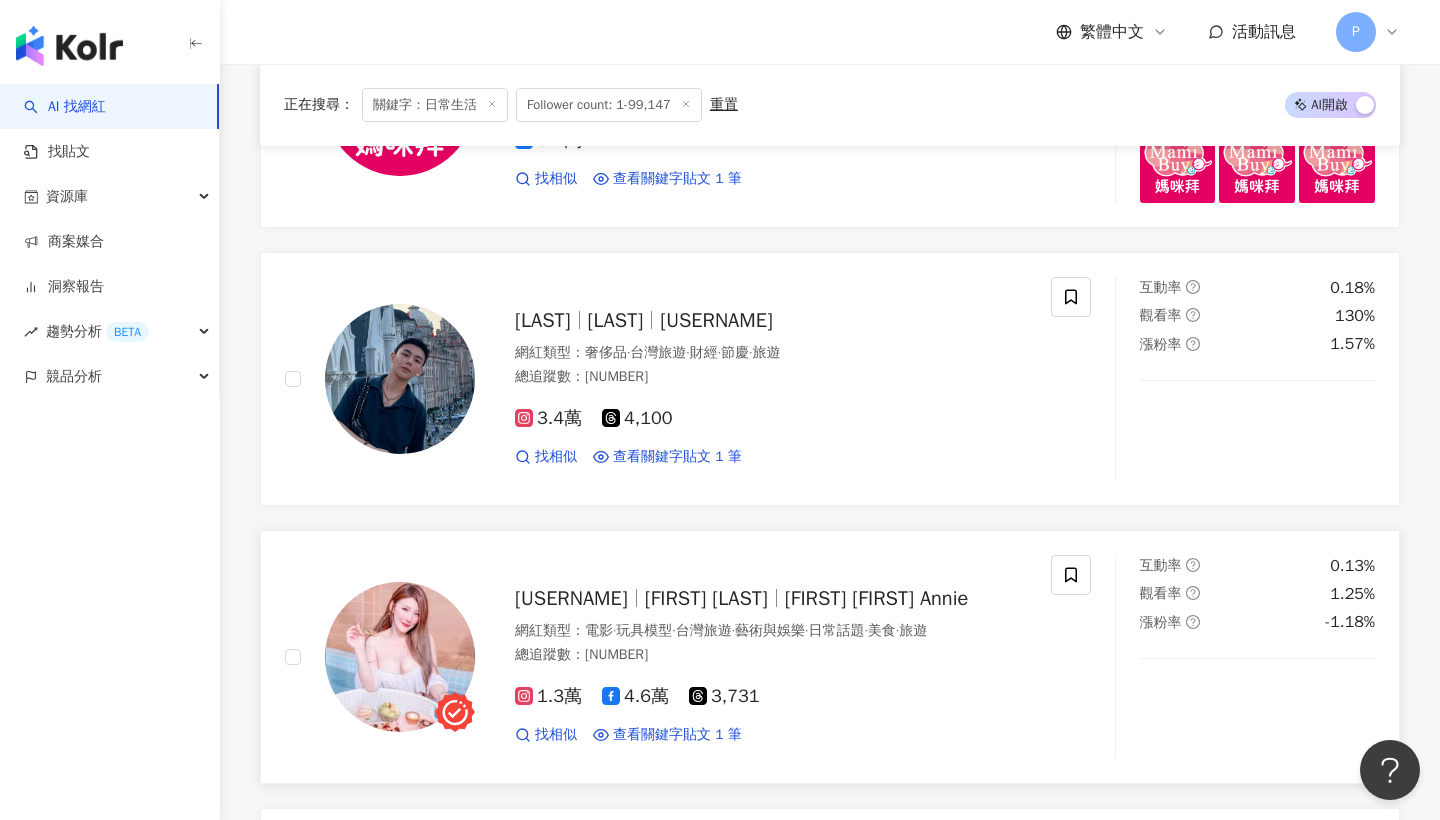 scroll, scrollTop: 0, scrollLeft: 0, axis: both 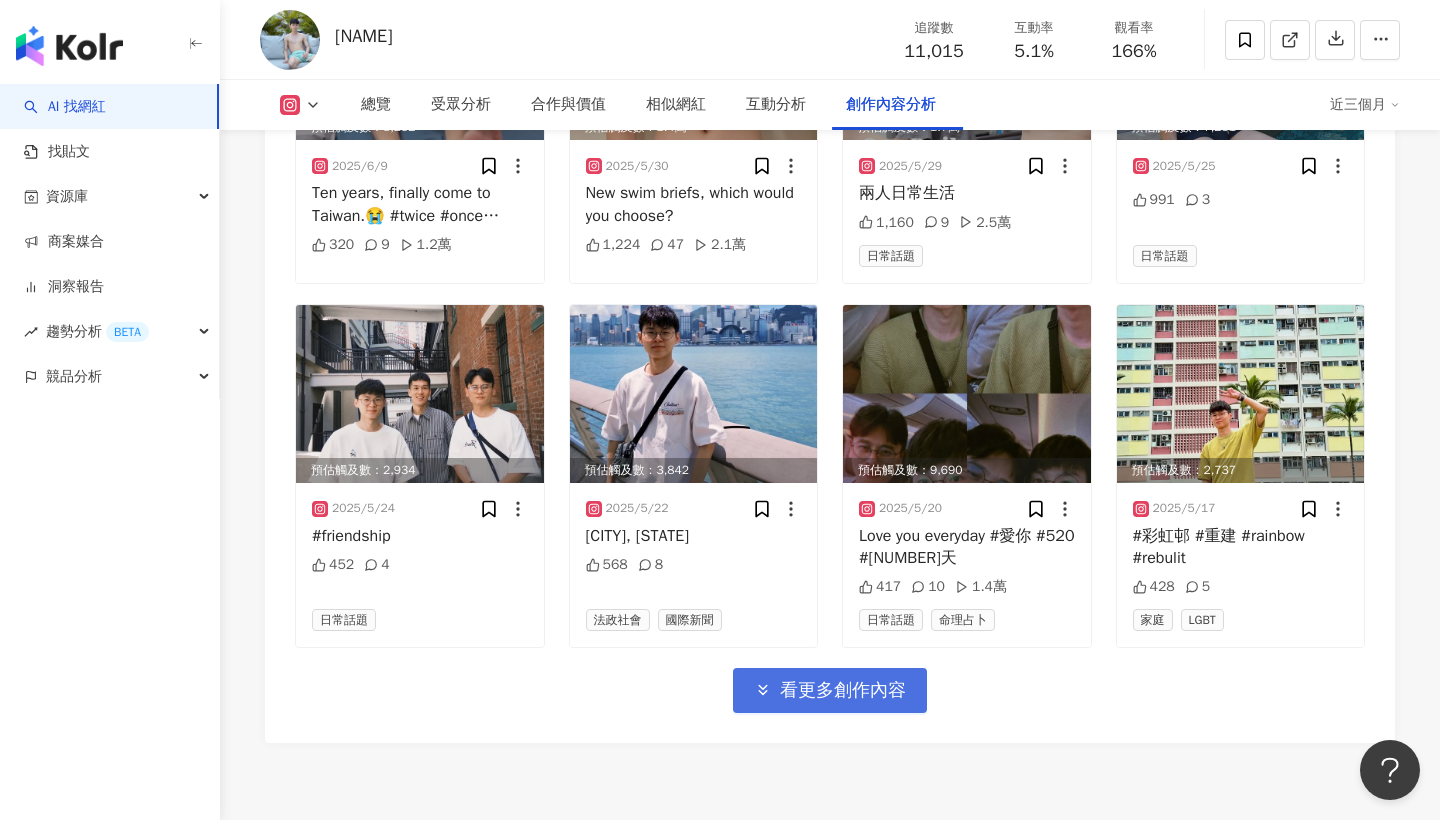 click on "看更多創作內容" at bounding box center [830, 690] 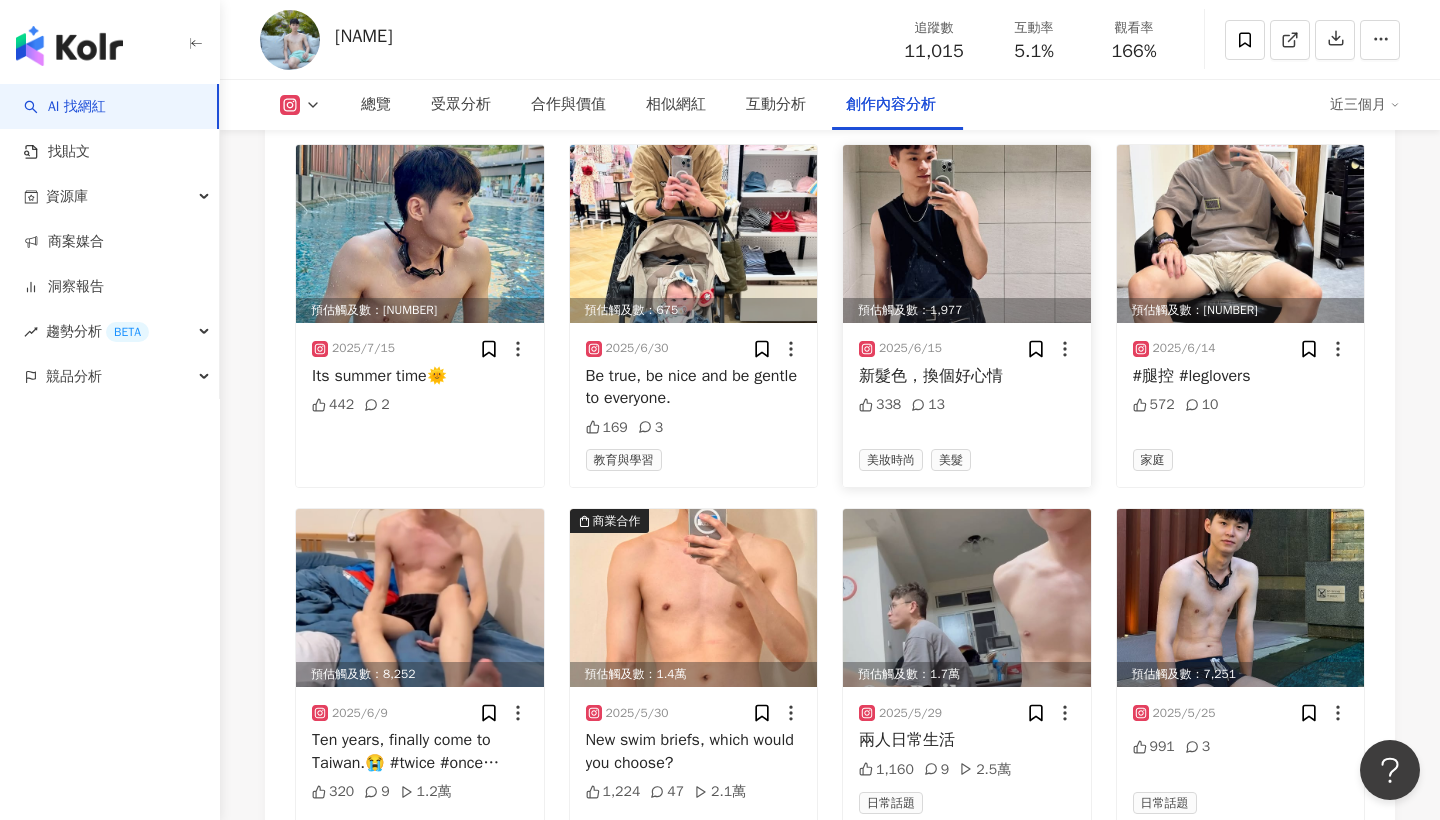scroll, scrollTop: 6166, scrollLeft: 0, axis: vertical 